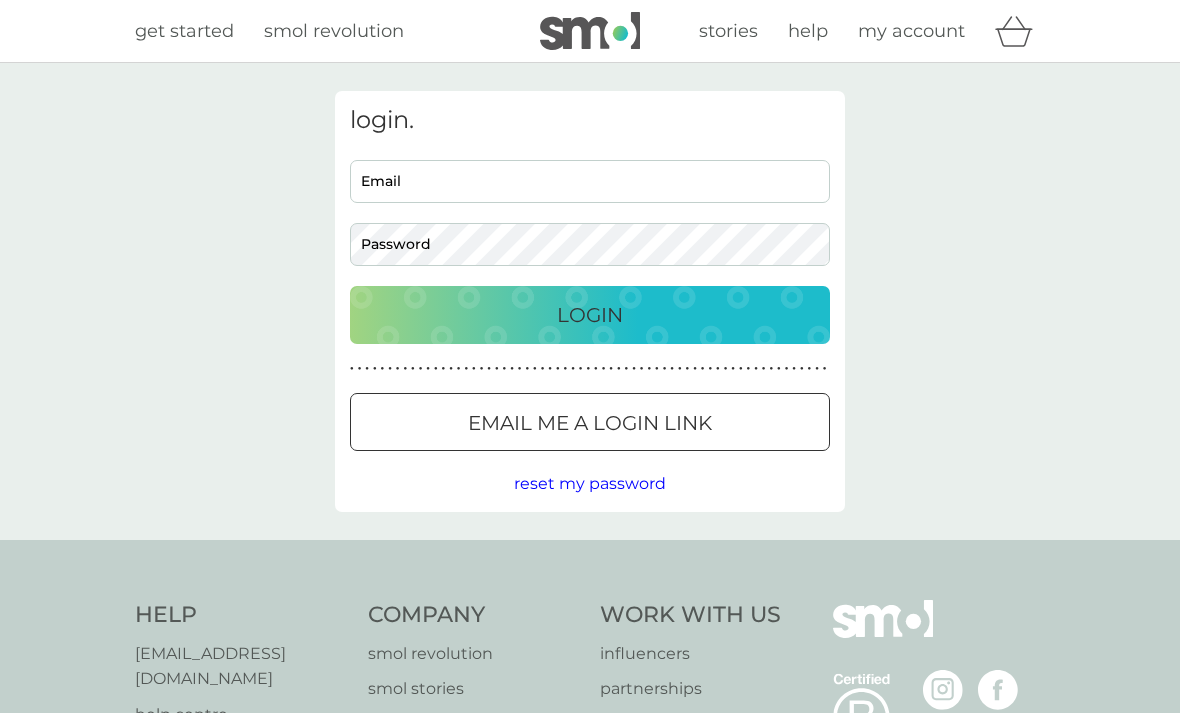 scroll, scrollTop: 0, scrollLeft: 0, axis: both 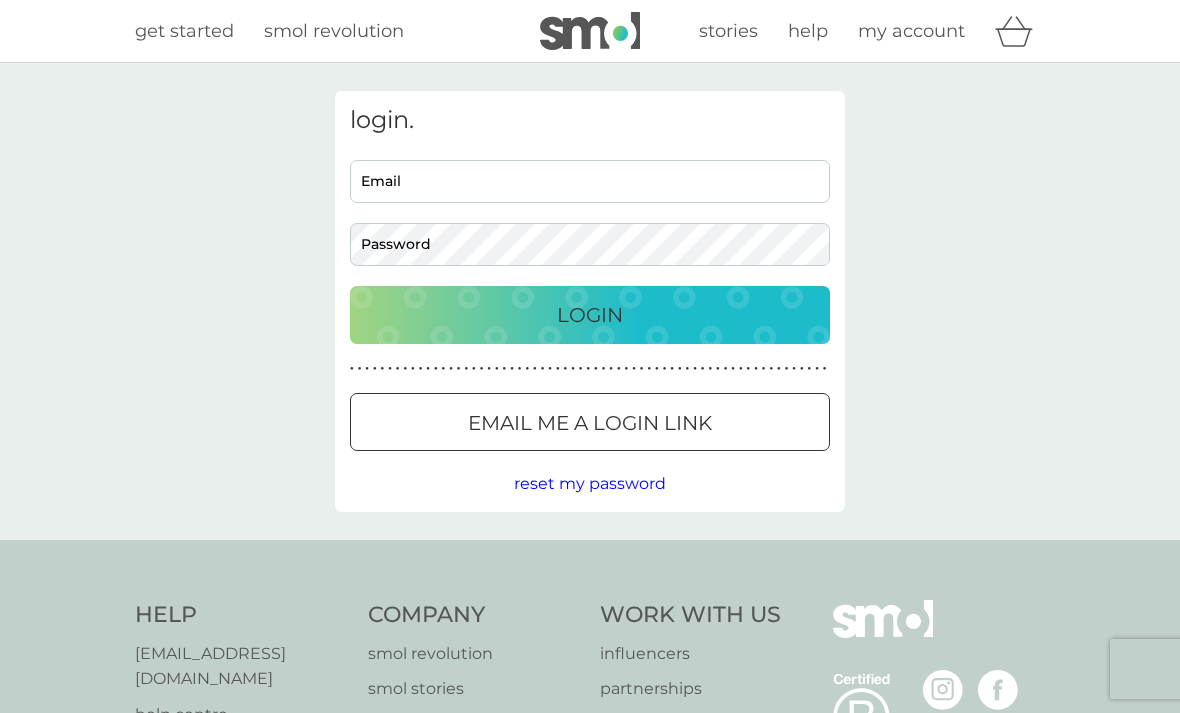 click on "Email" at bounding box center (590, 181) 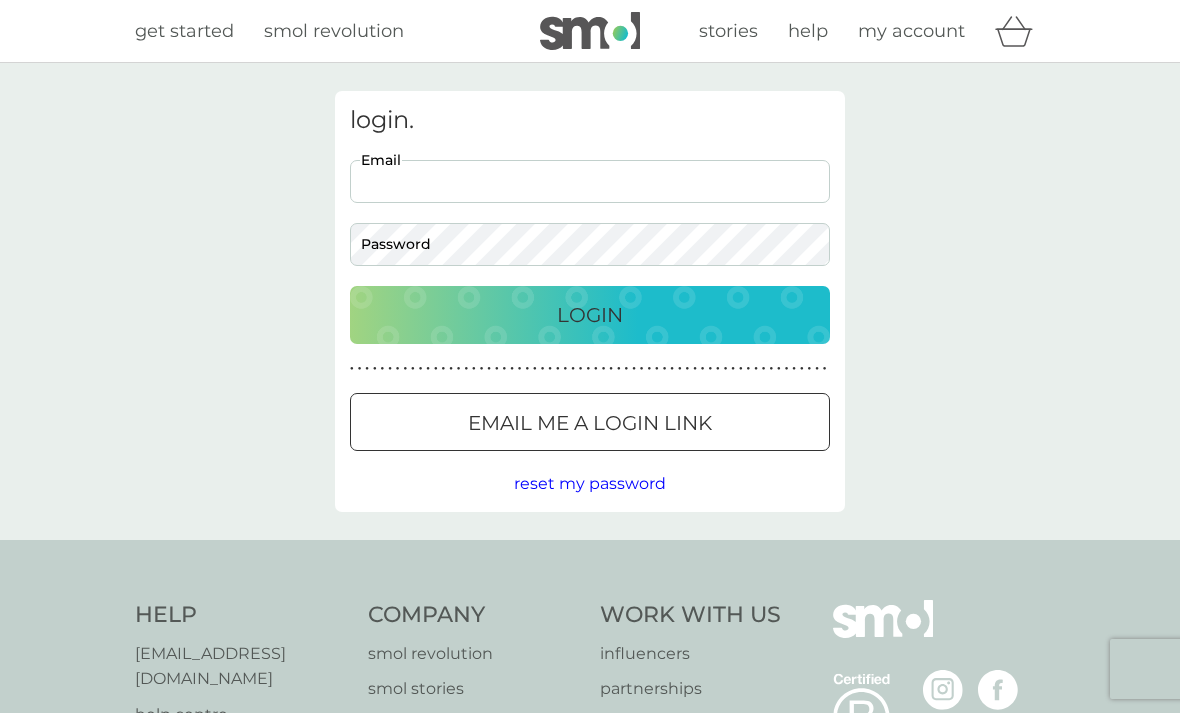 scroll, scrollTop: 0, scrollLeft: 0, axis: both 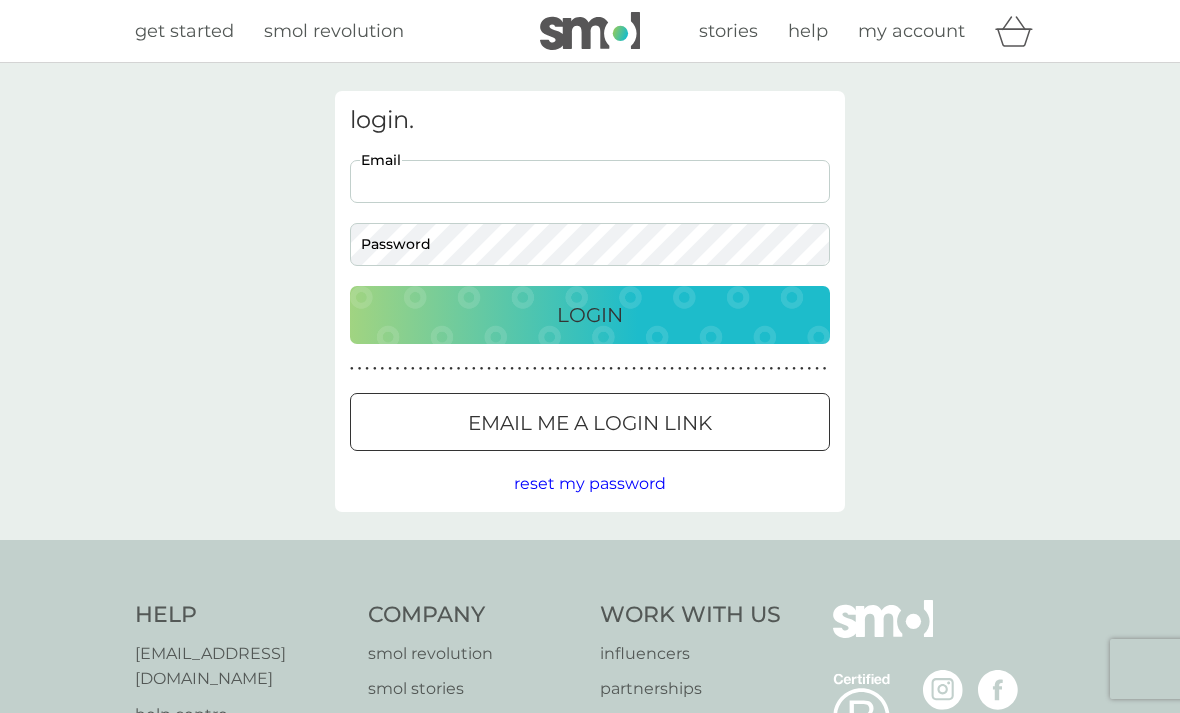 type on "[EMAIL_ADDRESS][DOMAIN_NAME]" 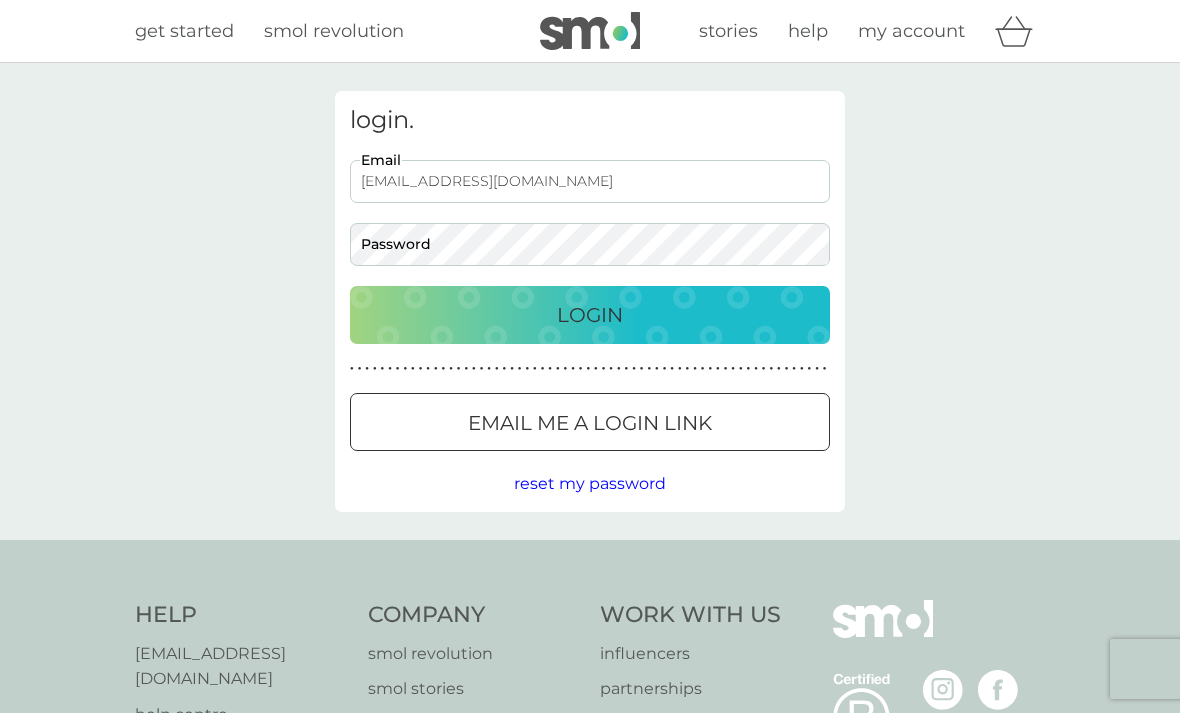 click on "Login" at bounding box center [590, 315] 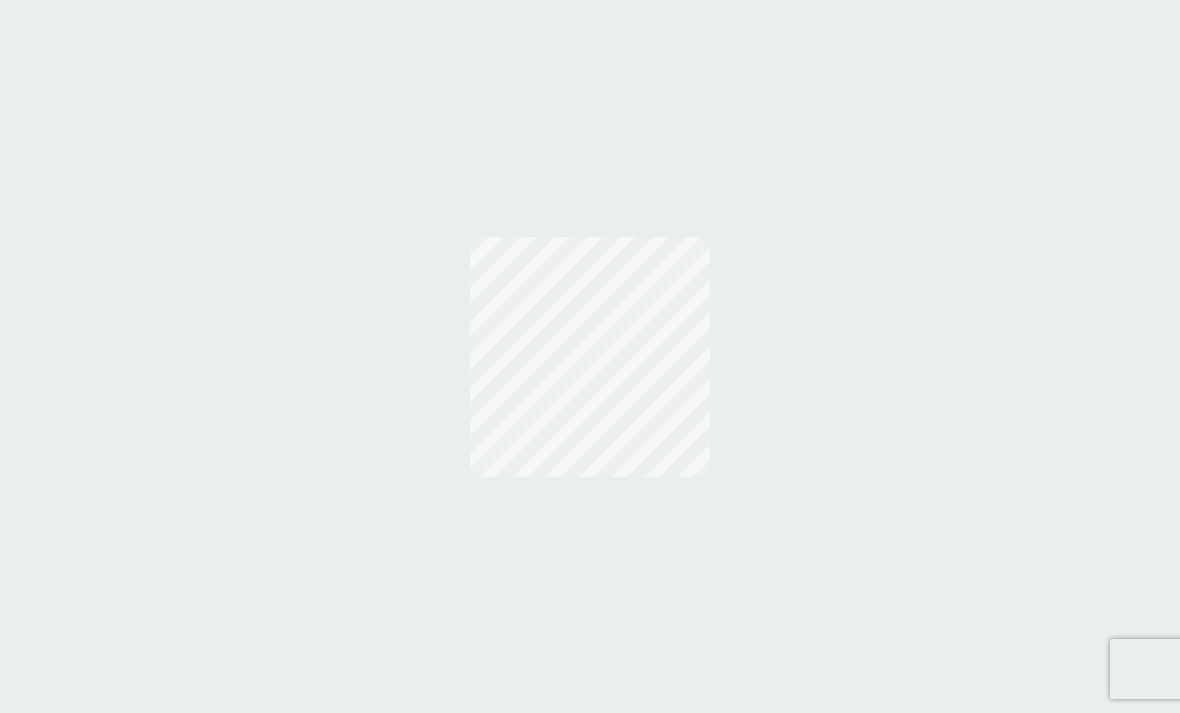scroll, scrollTop: 0, scrollLeft: 0, axis: both 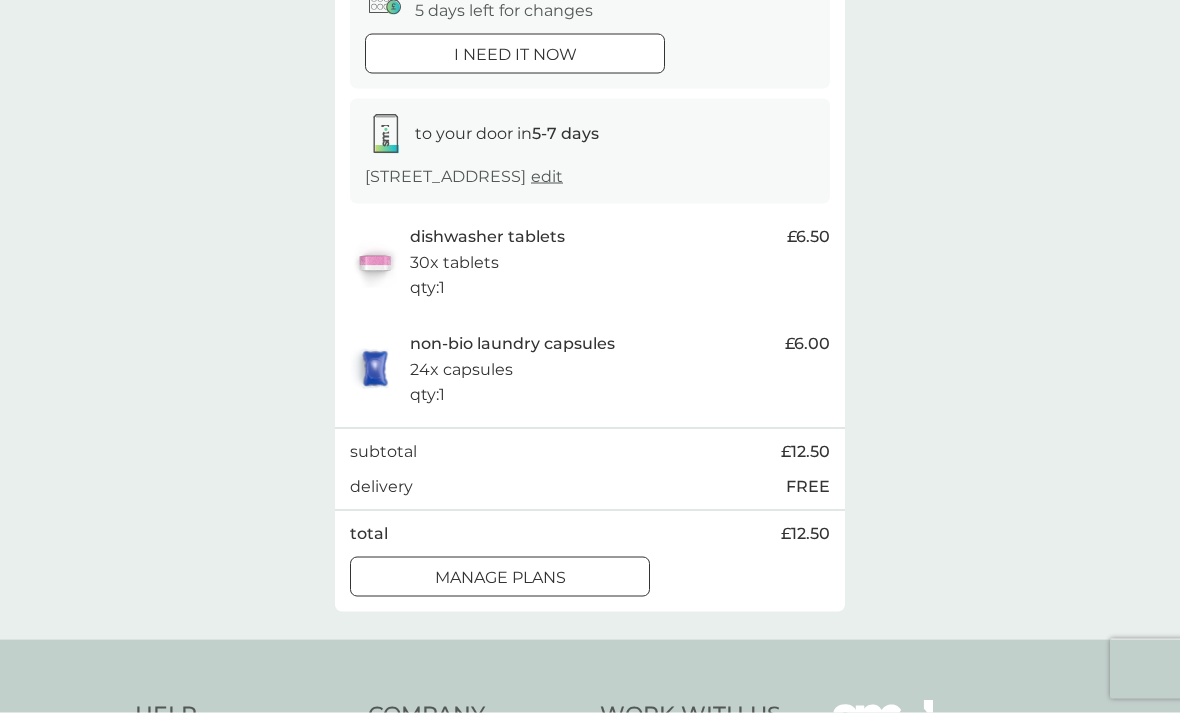 click on "manage plans" at bounding box center [500, 578] 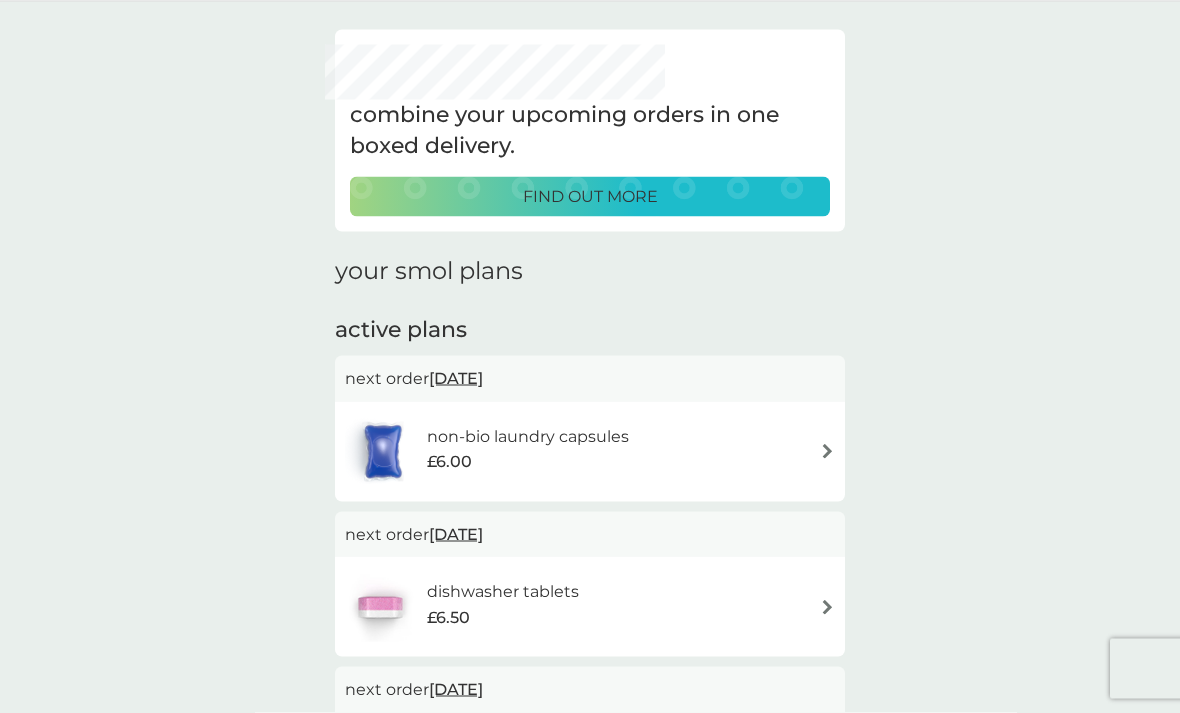scroll, scrollTop: 109, scrollLeft: 0, axis: vertical 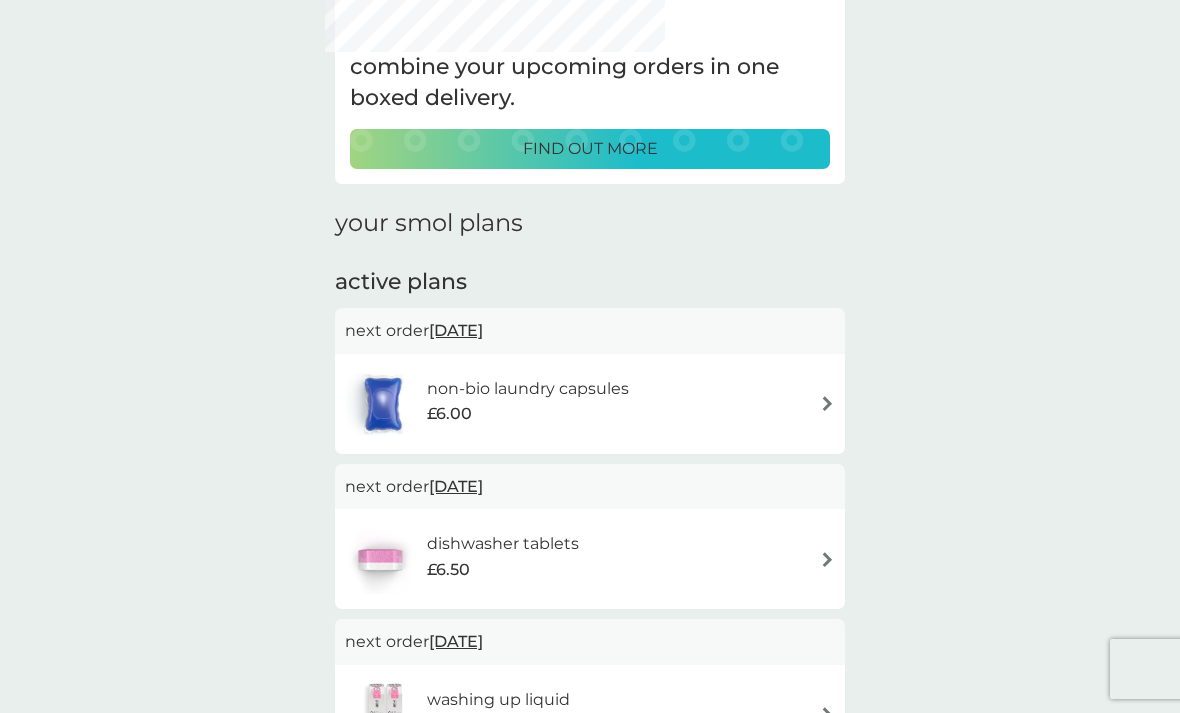 click at bounding box center [827, 403] 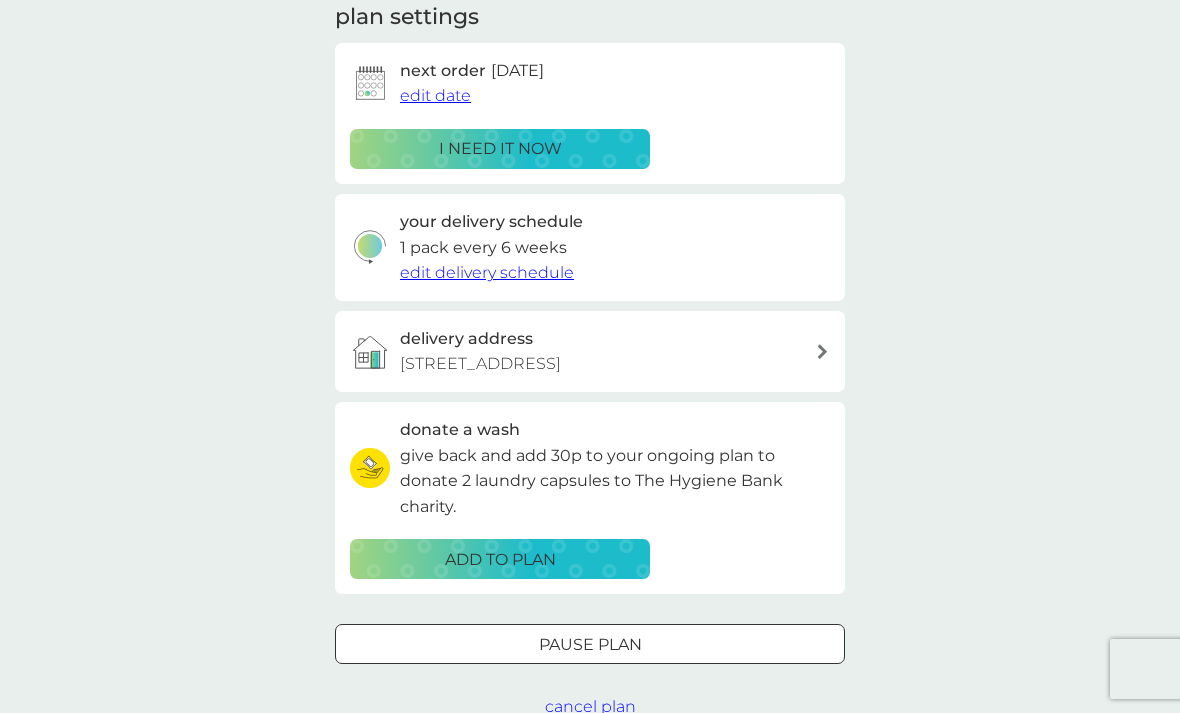 scroll, scrollTop: 293, scrollLeft: 0, axis: vertical 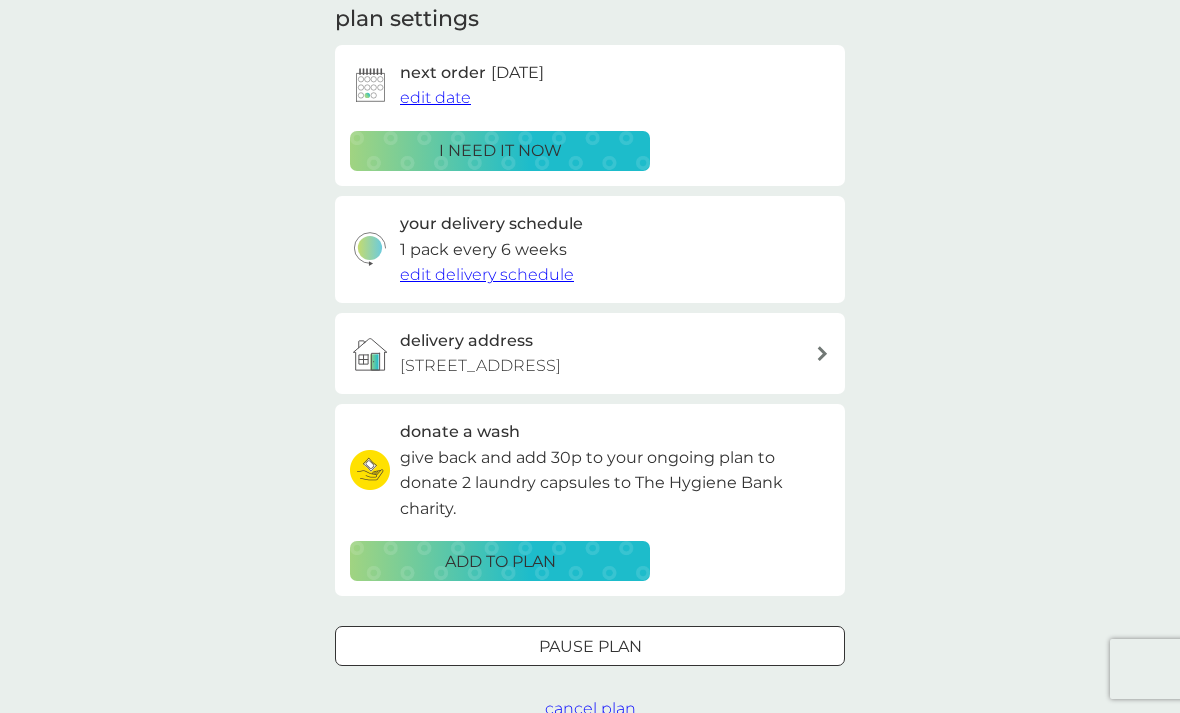 click on "Pause plan" at bounding box center (590, 647) 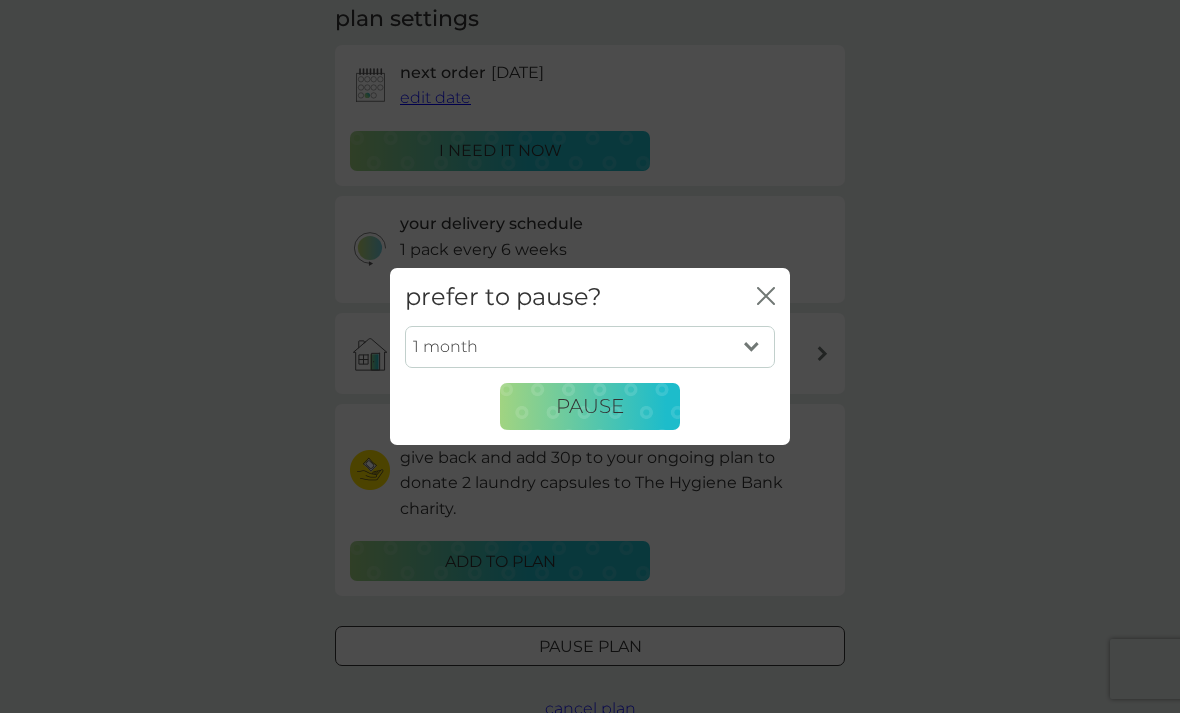 click on "1 month 2 months 3 months 4 months 5 months 6 months" at bounding box center [590, 347] 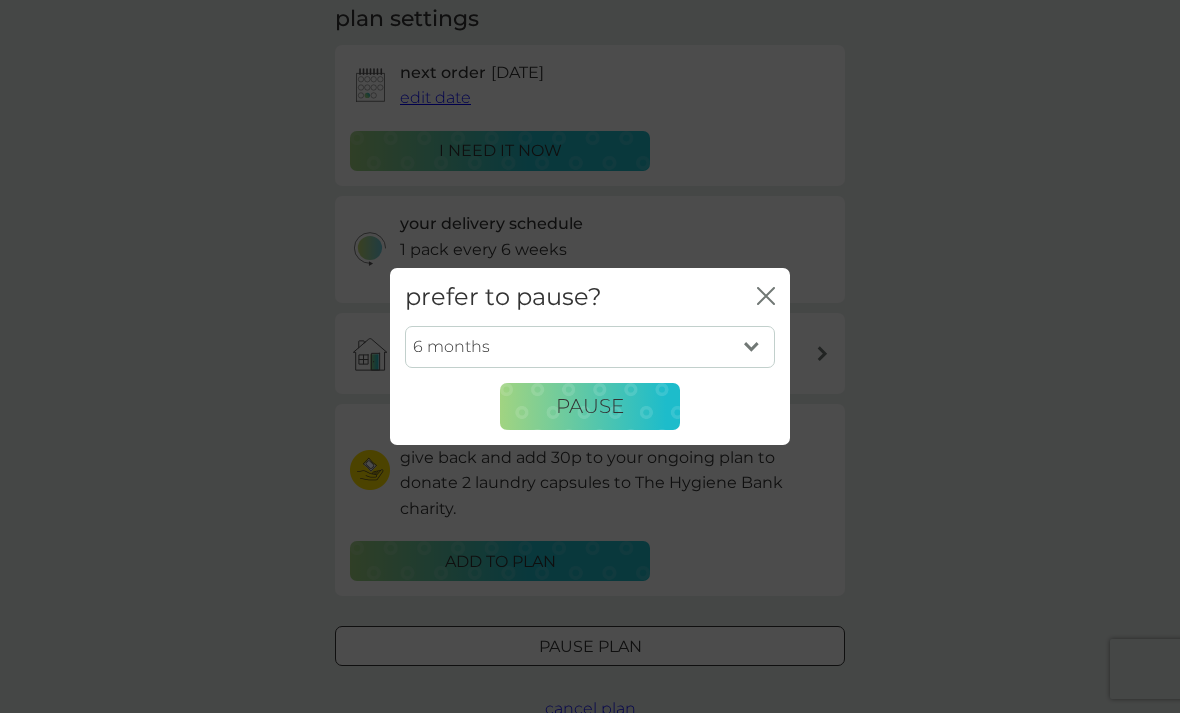 click on "1 month 2 months 3 months 4 months 5 months 6 months" at bounding box center (590, 347) 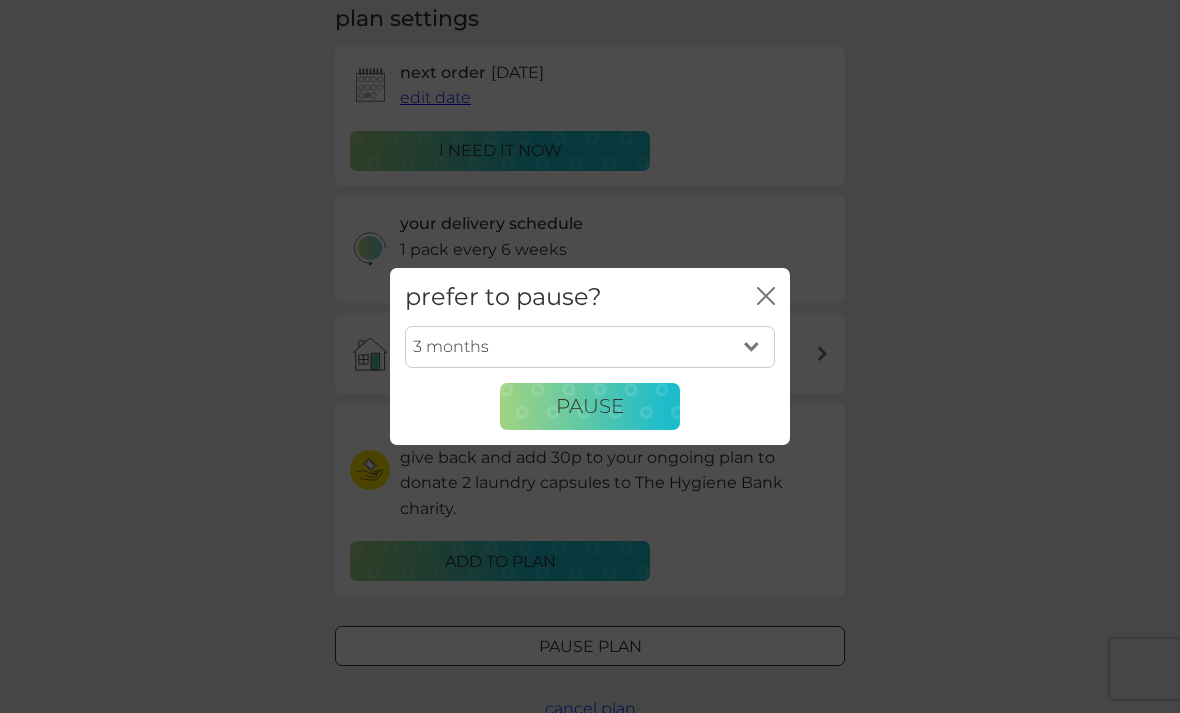 click on "Pause" at bounding box center [590, 406] 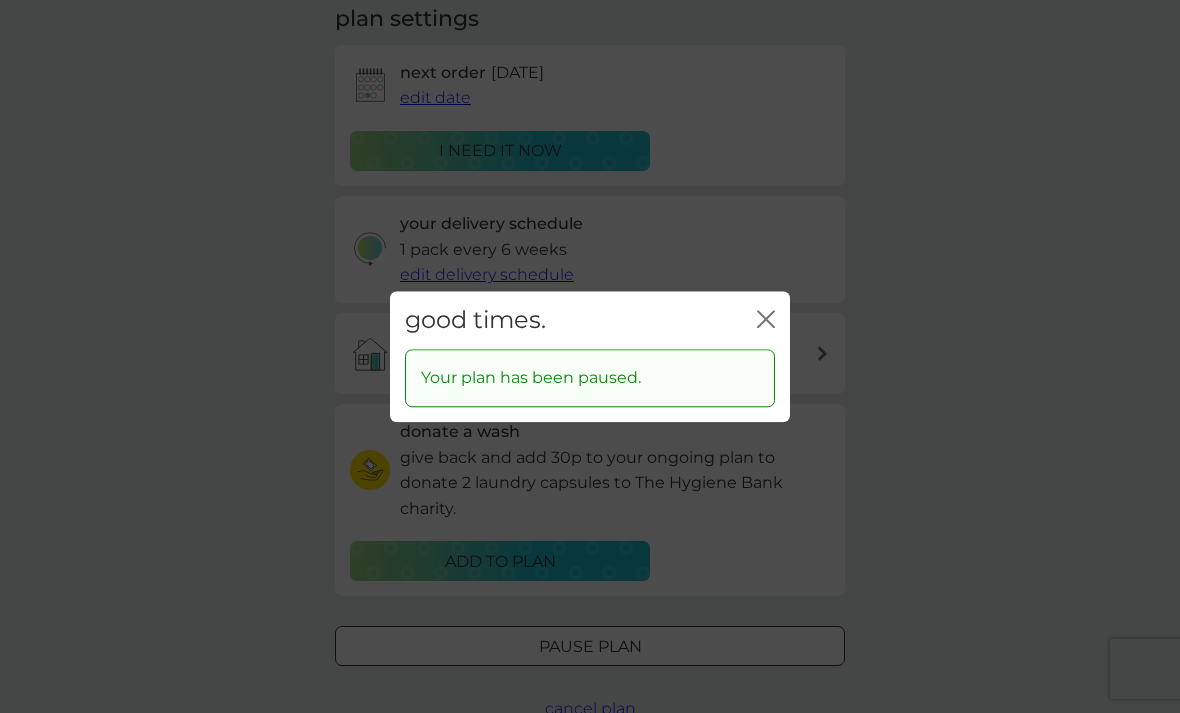 click on "close" 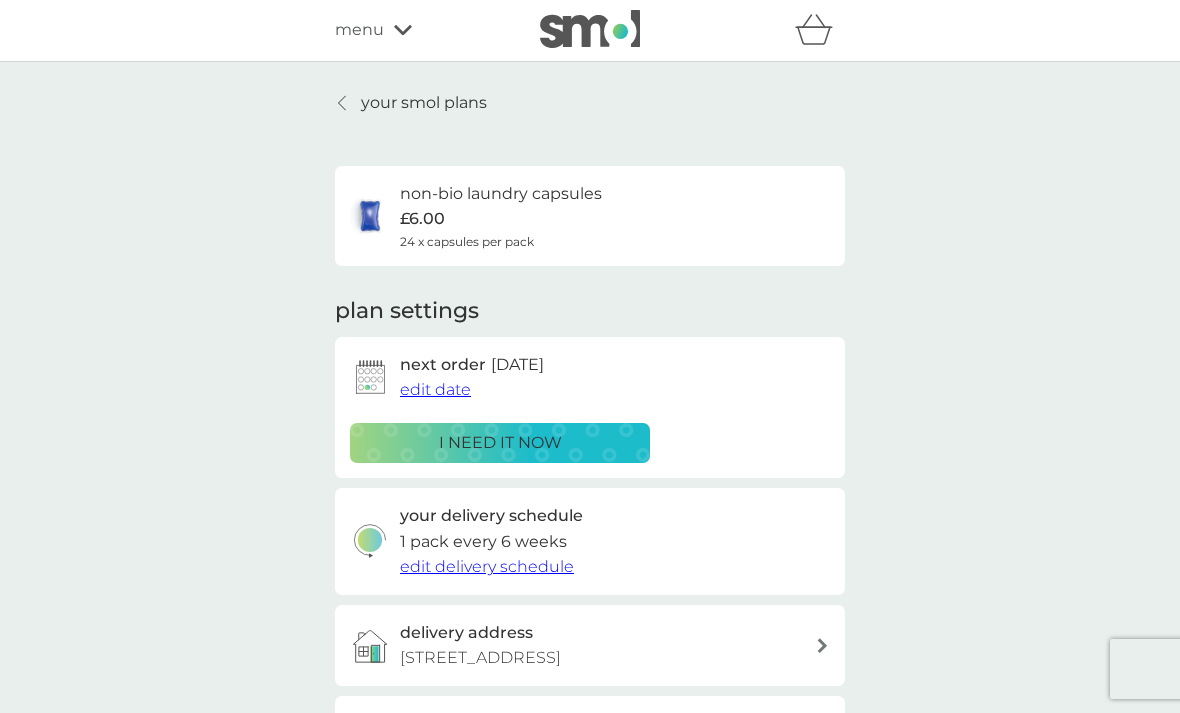 scroll, scrollTop: 0, scrollLeft: 0, axis: both 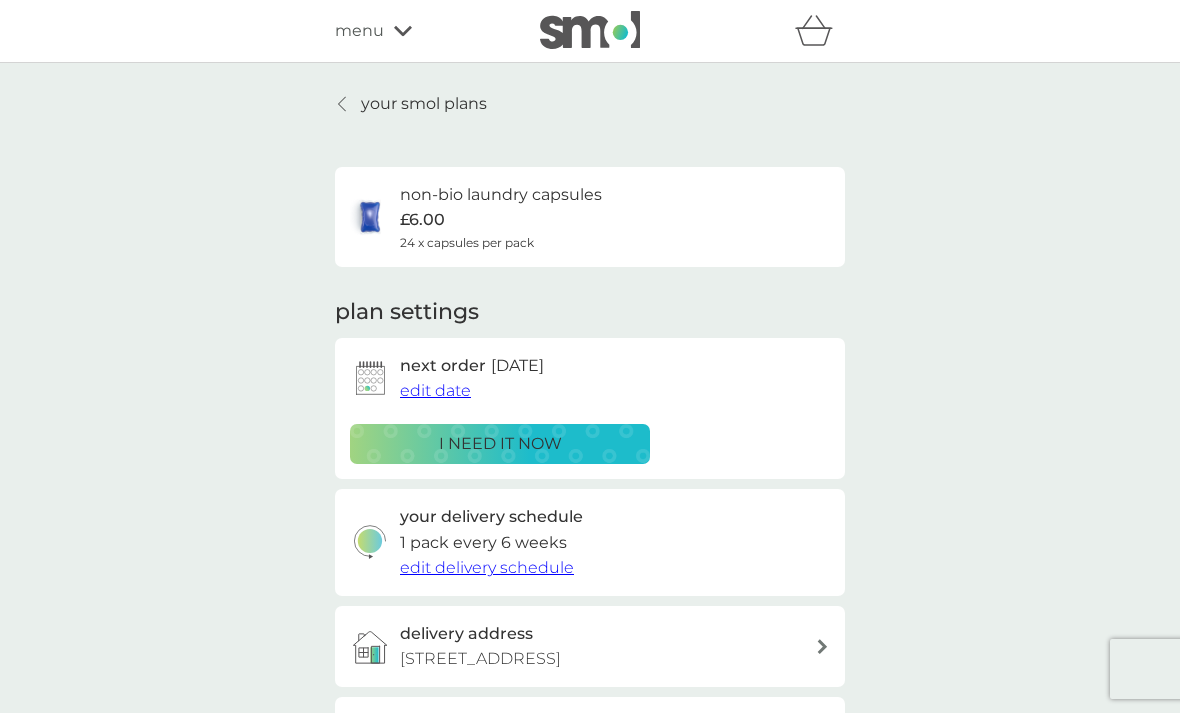 click on "your smol plans" at bounding box center (424, 104) 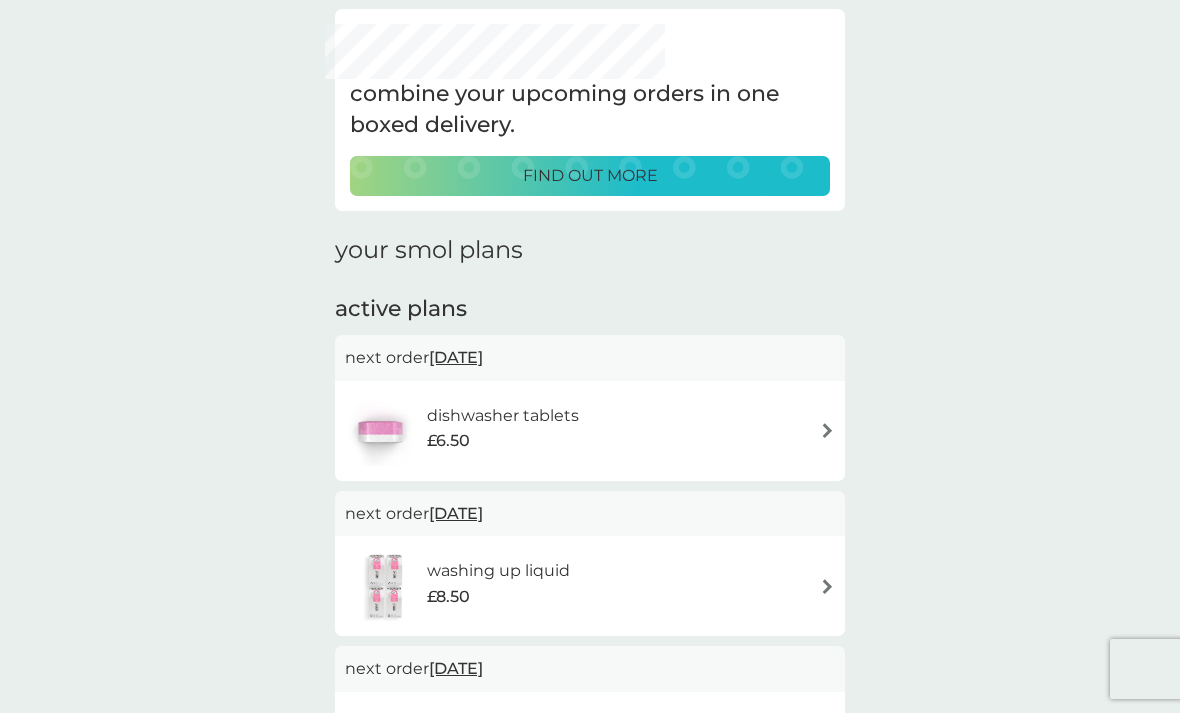 scroll, scrollTop: 0, scrollLeft: 0, axis: both 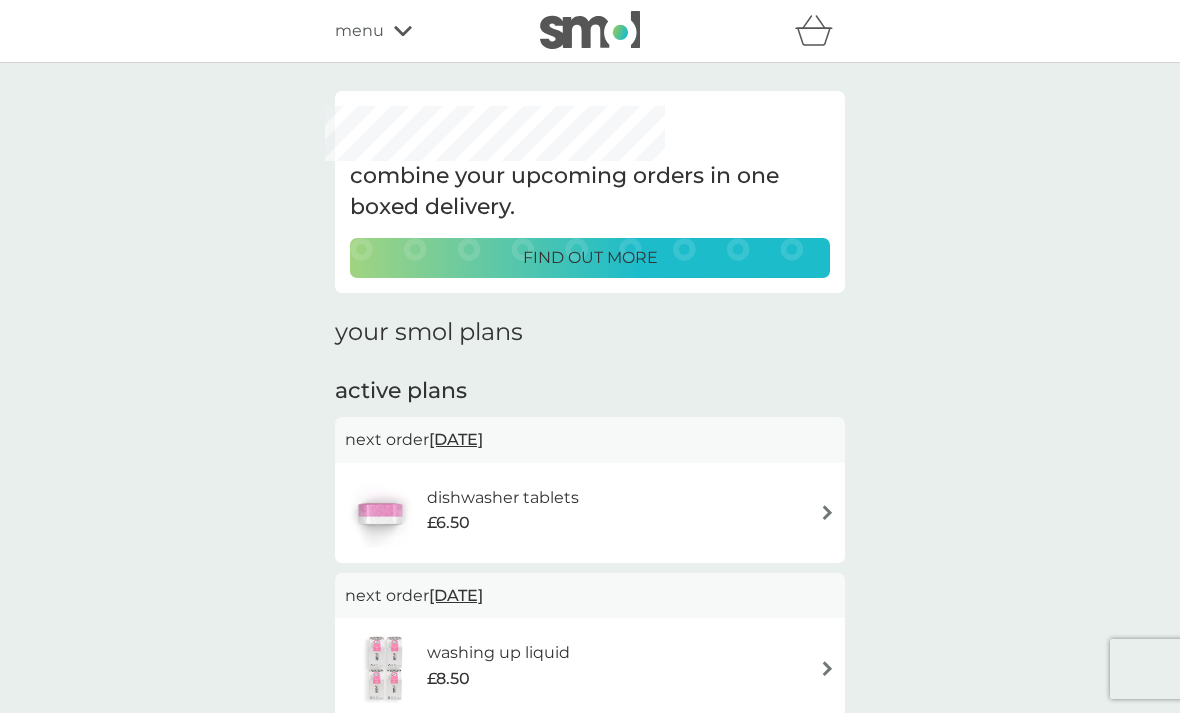 click at bounding box center [827, 512] 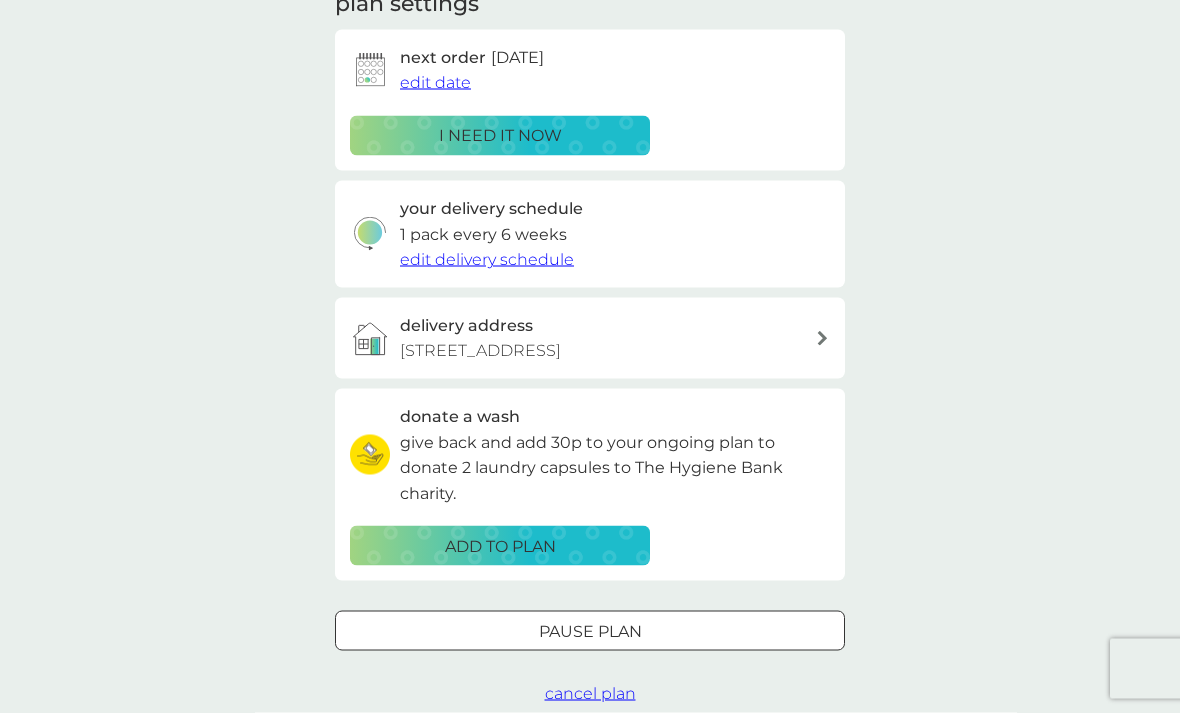 scroll, scrollTop: 309, scrollLeft: 0, axis: vertical 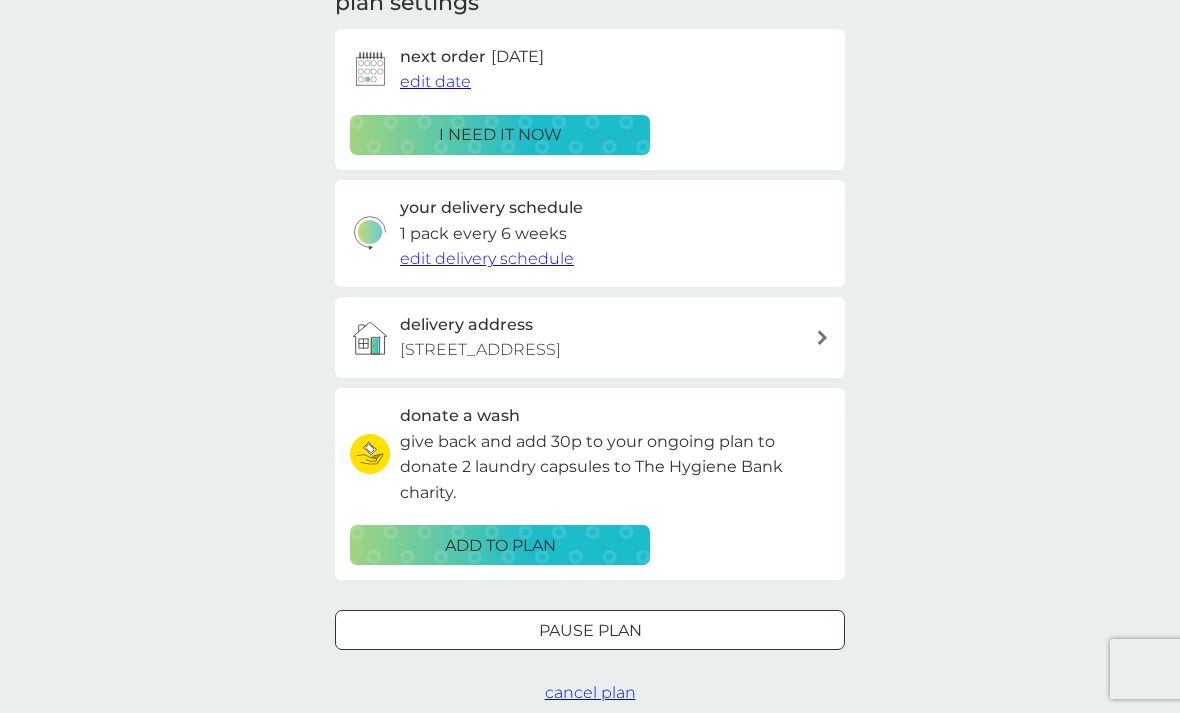 click on "Pause plan" at bounding box center (590, 631) 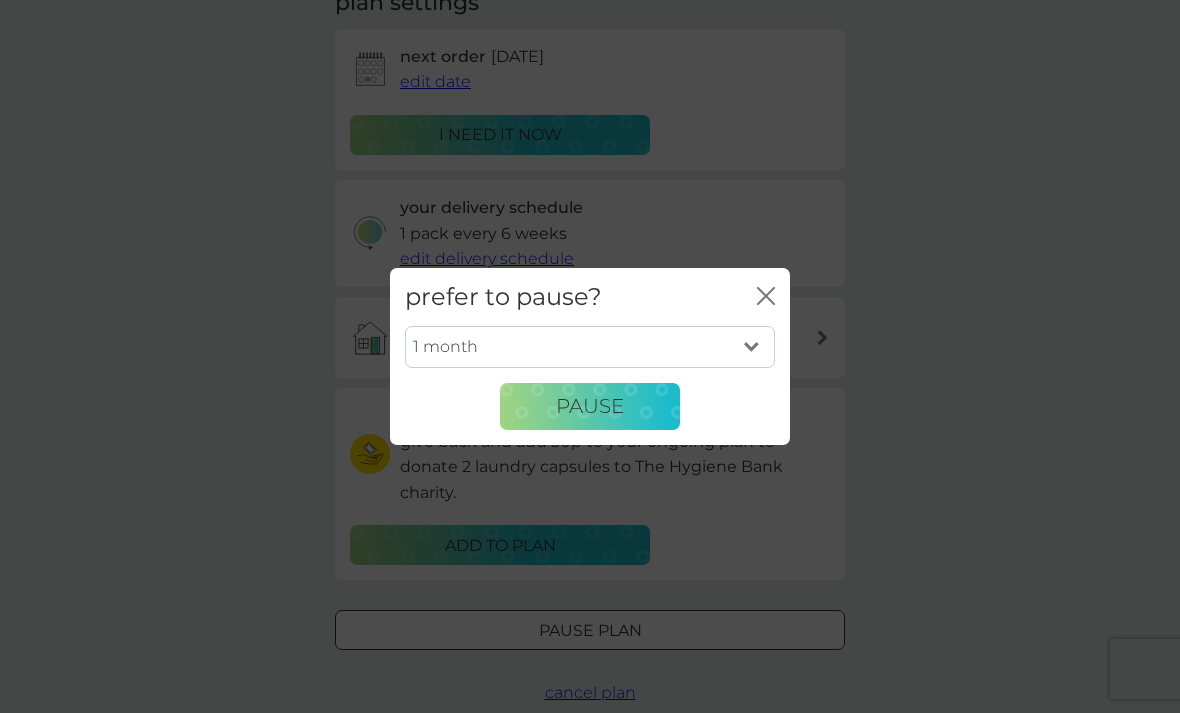 click on "1 month 2 months 3 months 4 months 5 months 6 months" at bounding box center [590, 347] 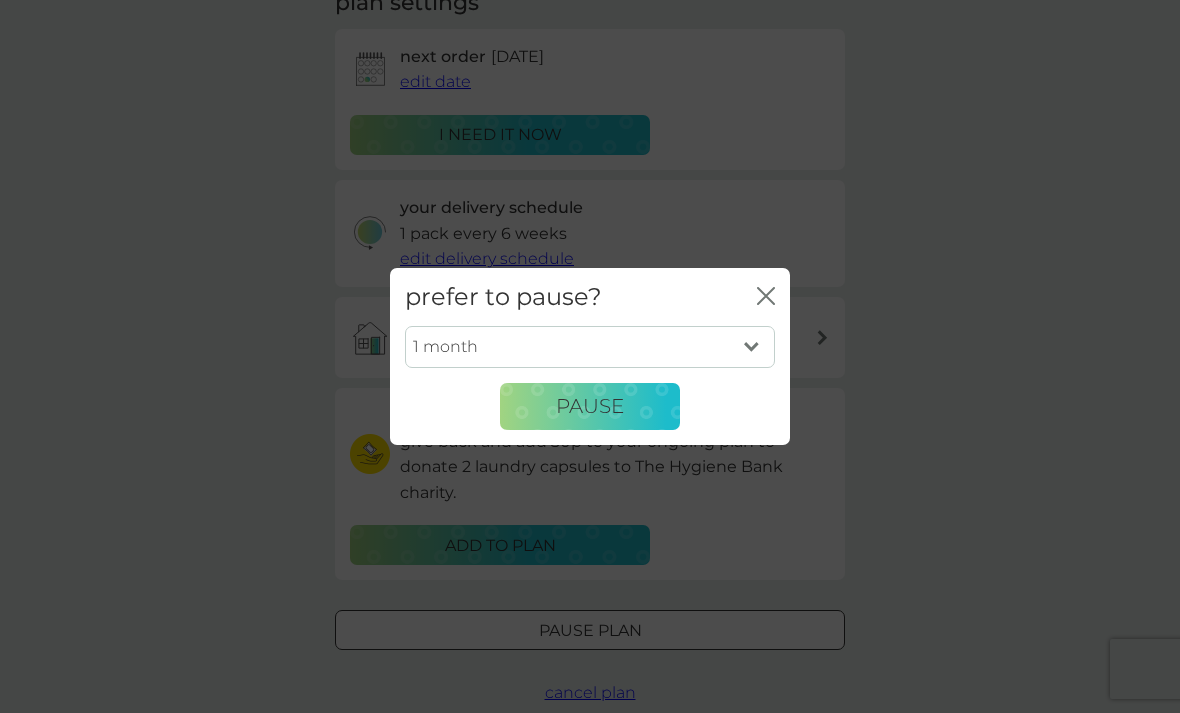 select on "3" 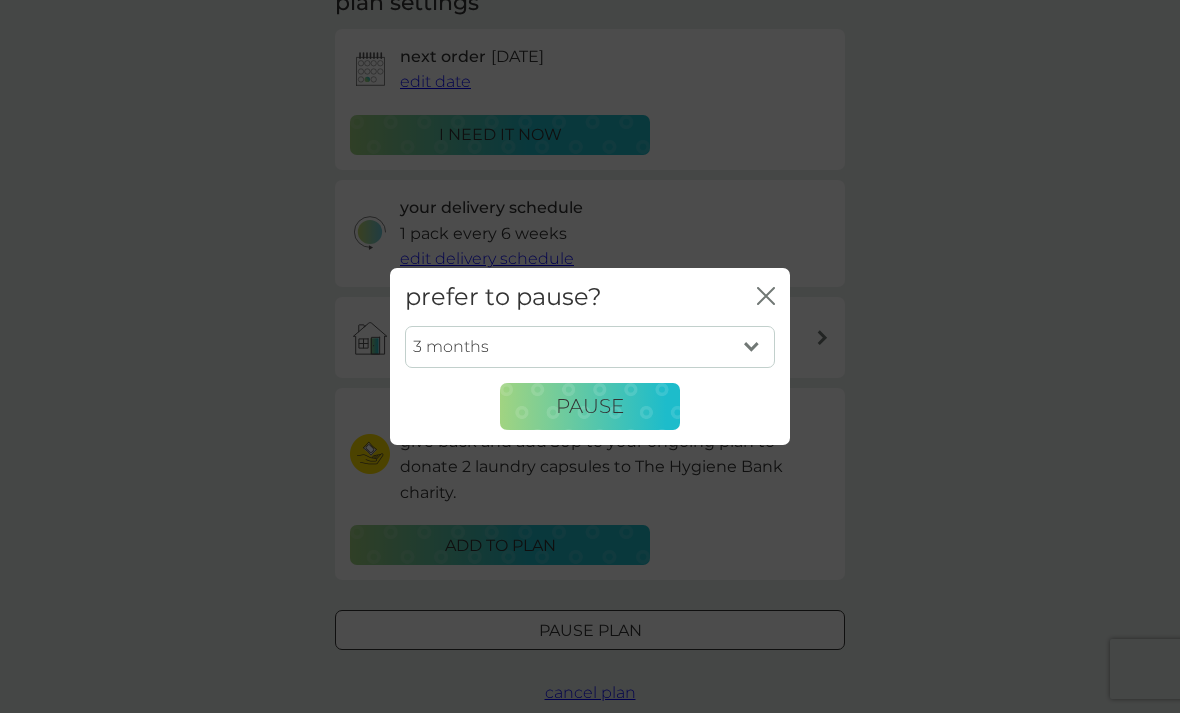 click on "Pause" at bounding box center (590, 406) 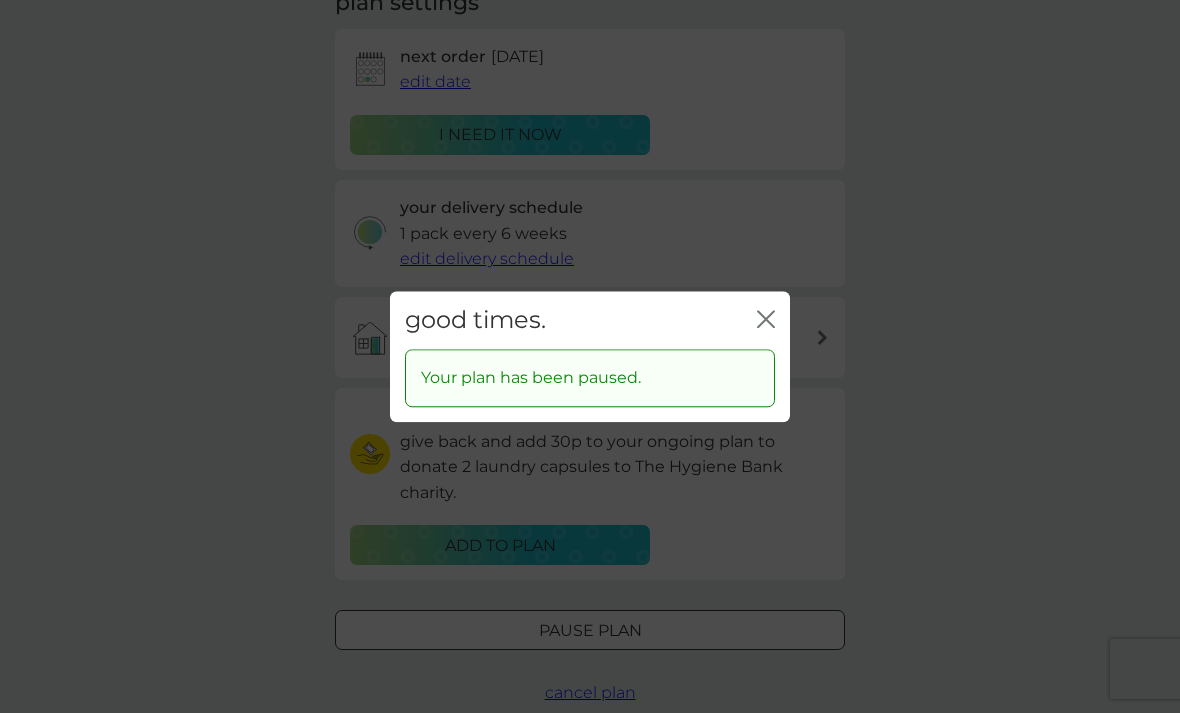 click on "close" 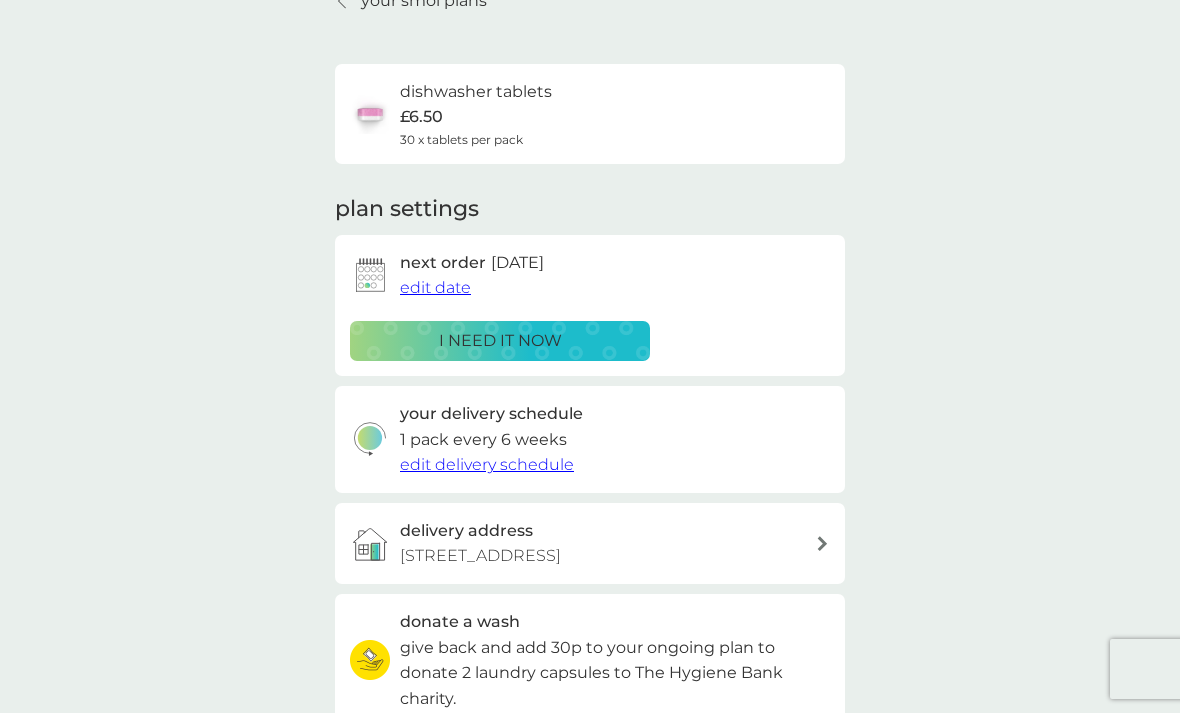 scroll, scrollTop: 0, scrollLeft: 0, axis: both 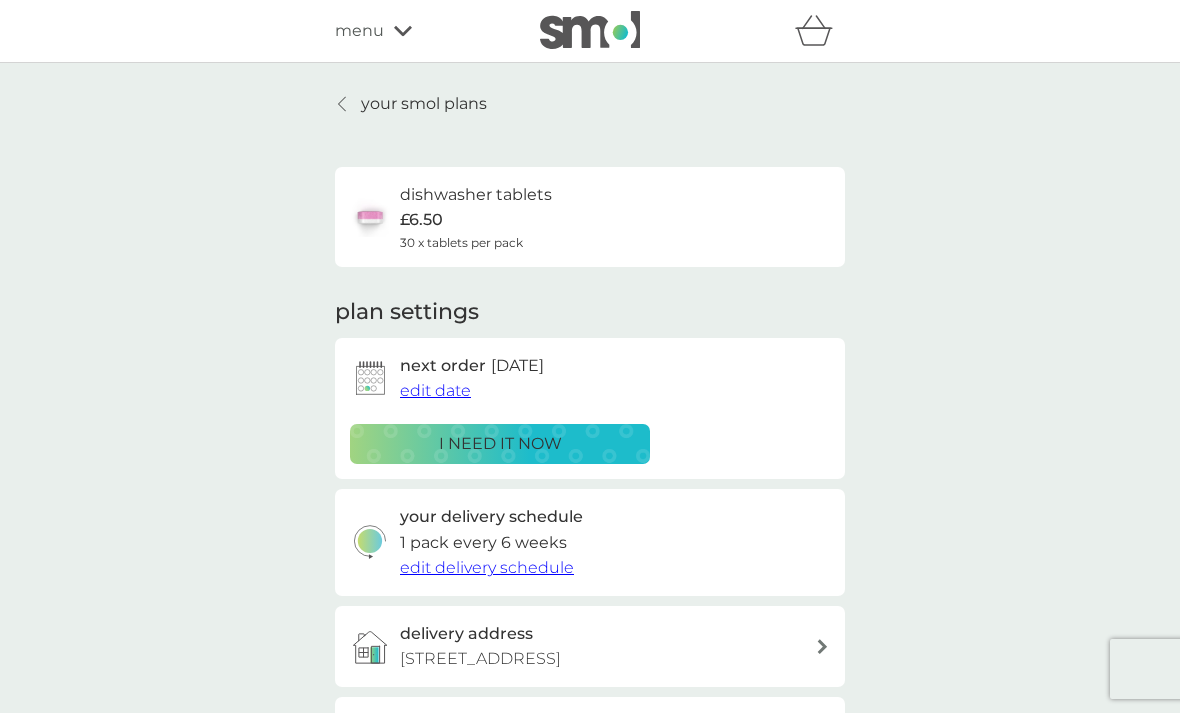 click on "your smol plans" at bounding box center [424, 104] 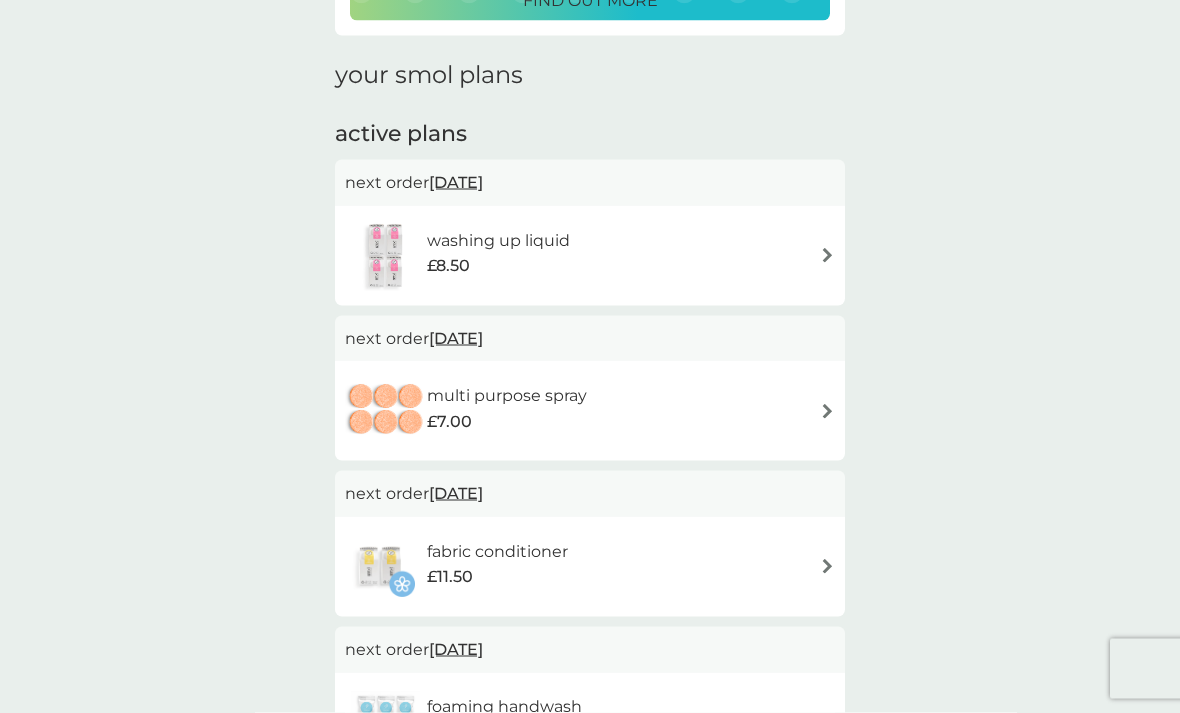 scroll, scrollTop: 258, scrollLeft: 0, axis: vertical 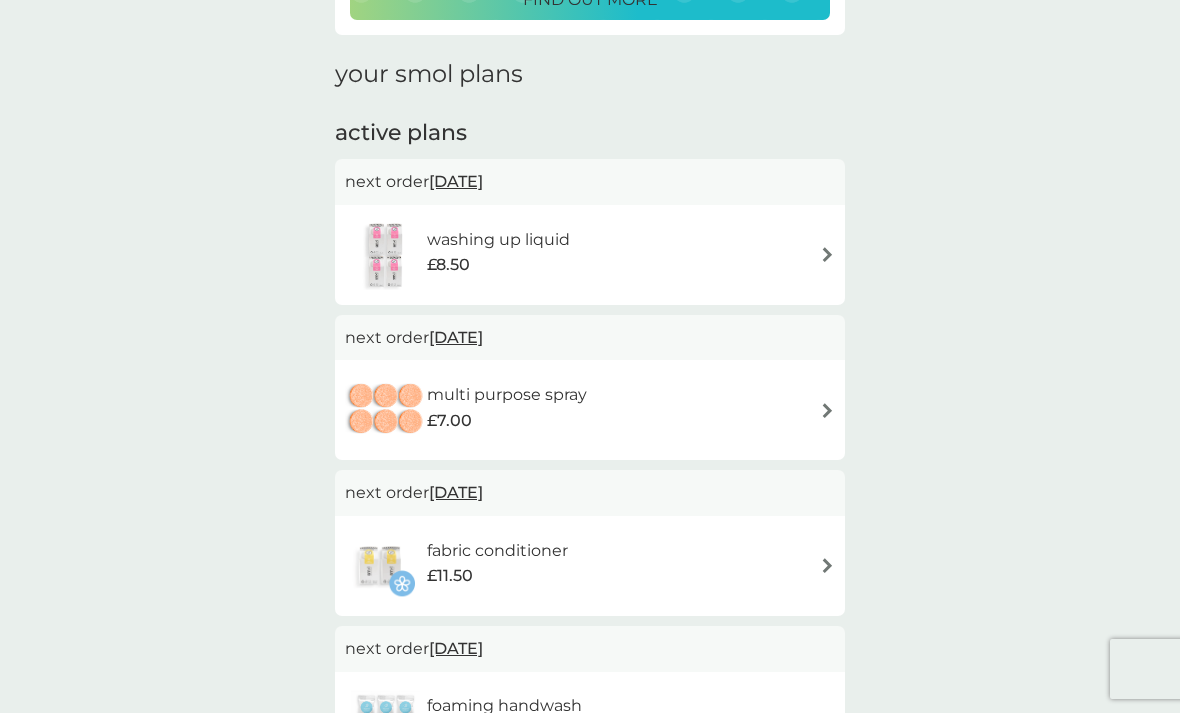 click on "£8.50" at bounding box center (498, 265) 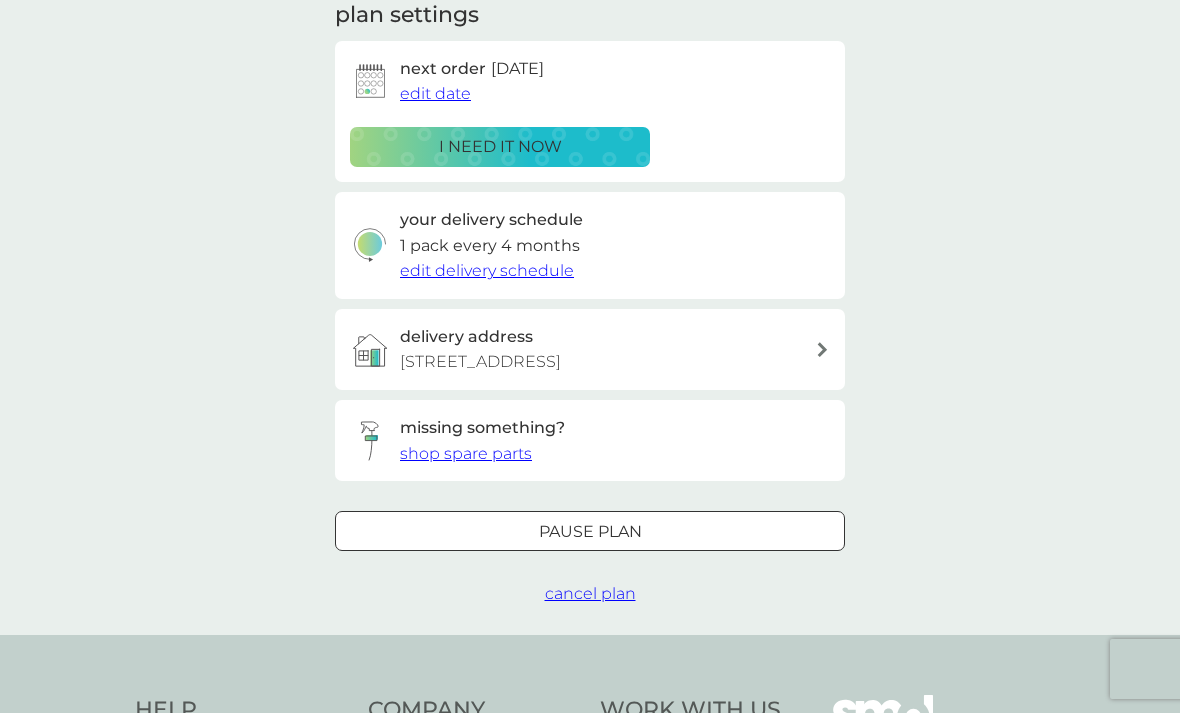 scroll, scrollTop: 293, scrollLeft: 0, axis: vertical 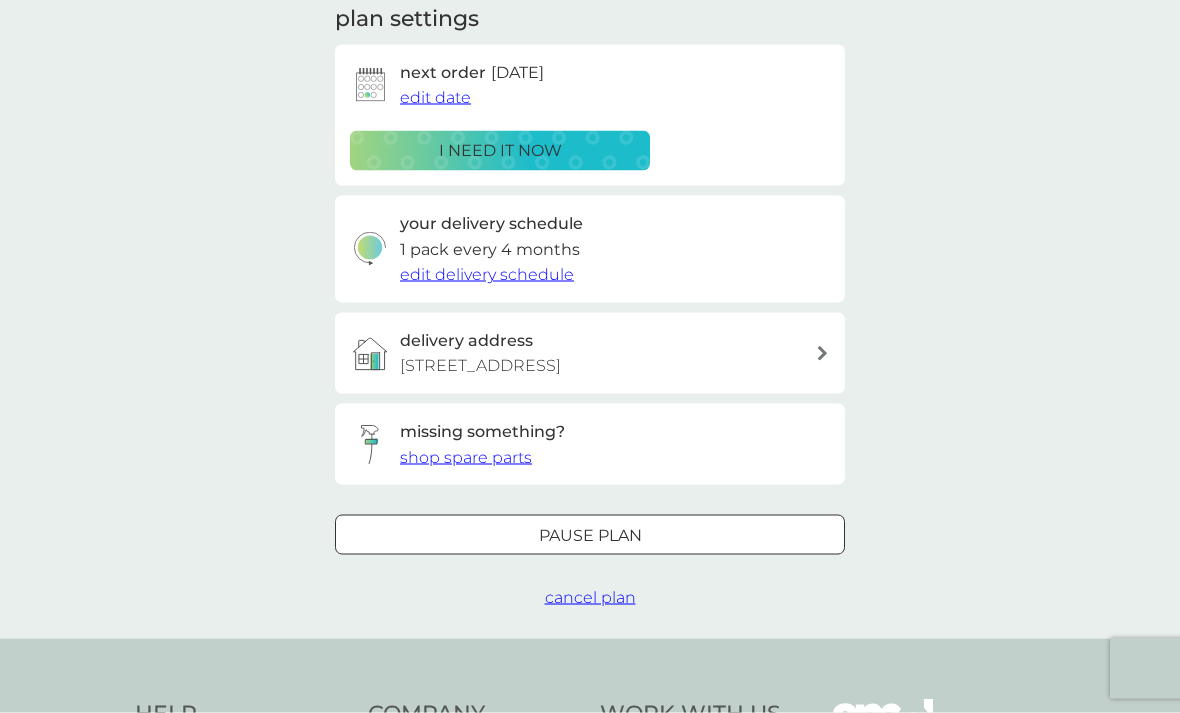 click on "Pause plan" at bounding box center [590, 536] 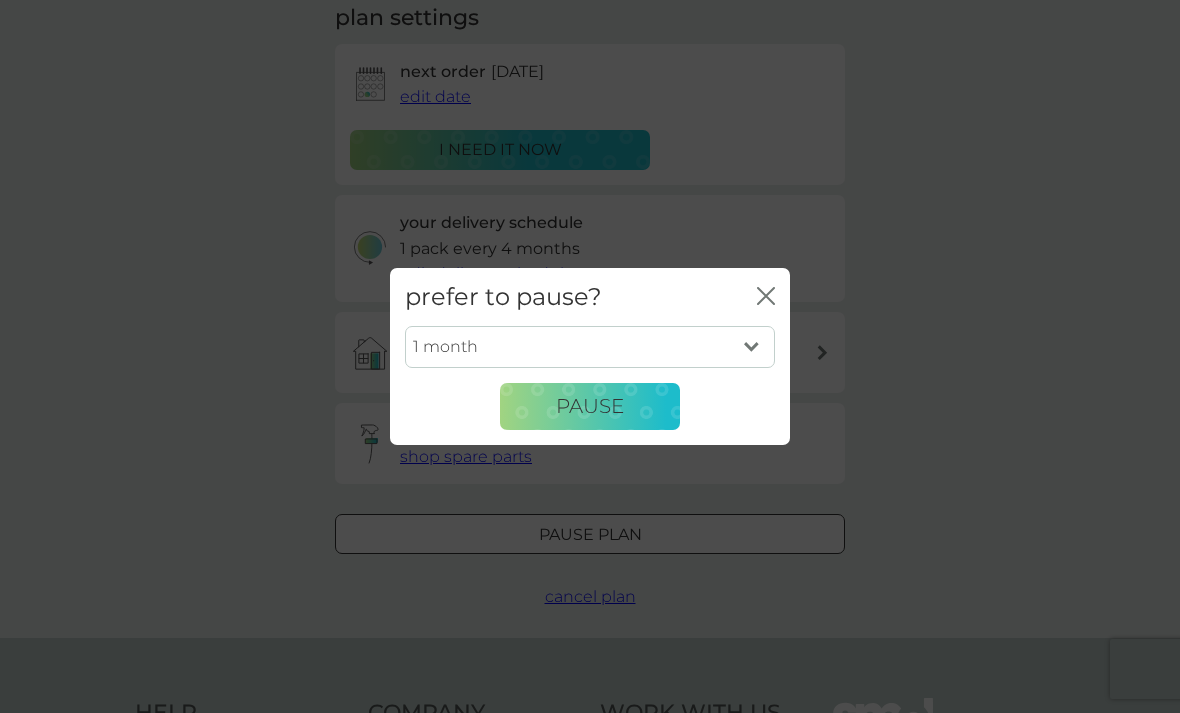click on "1 month 2 months 3 months 4 months 5 months 6 months" at bounding box center (590, 347) 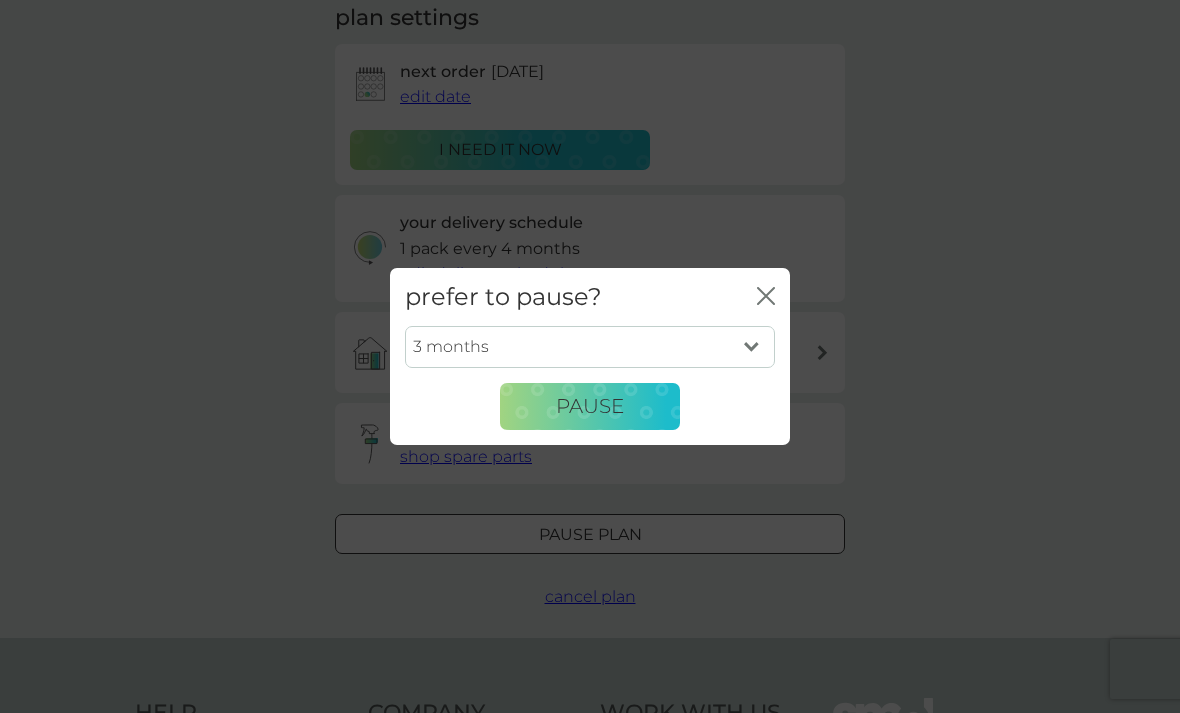 click on "Pause" at bounding box center (590, 406) 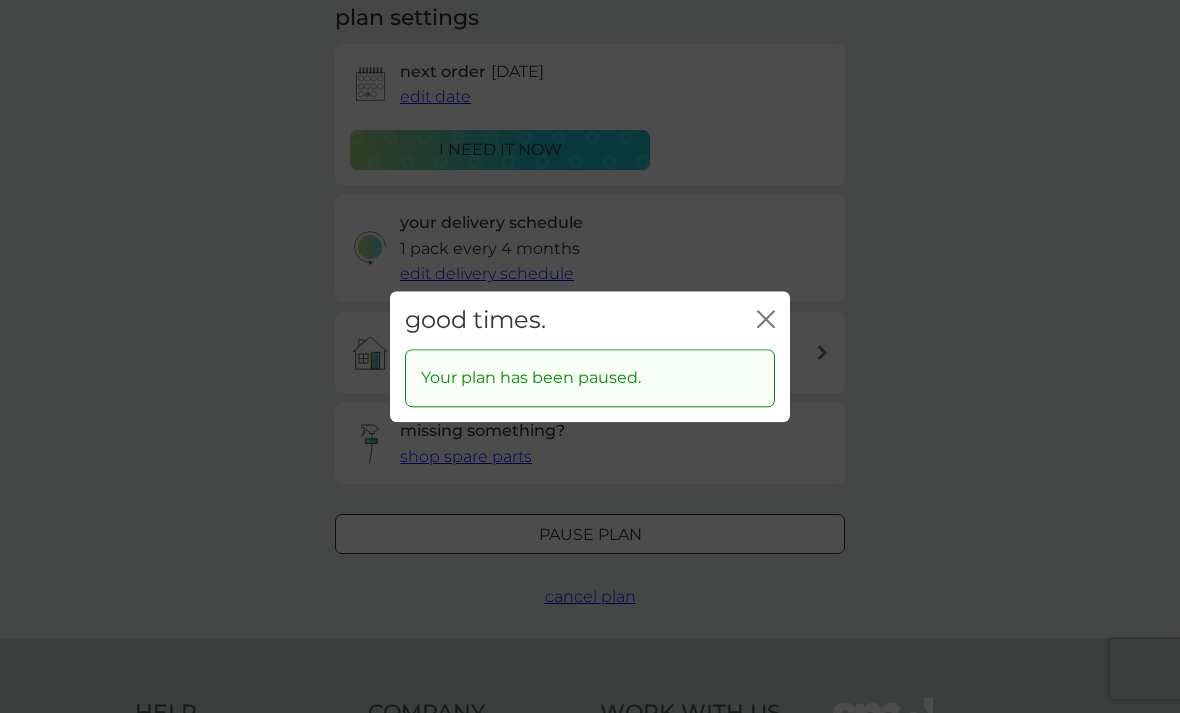 click 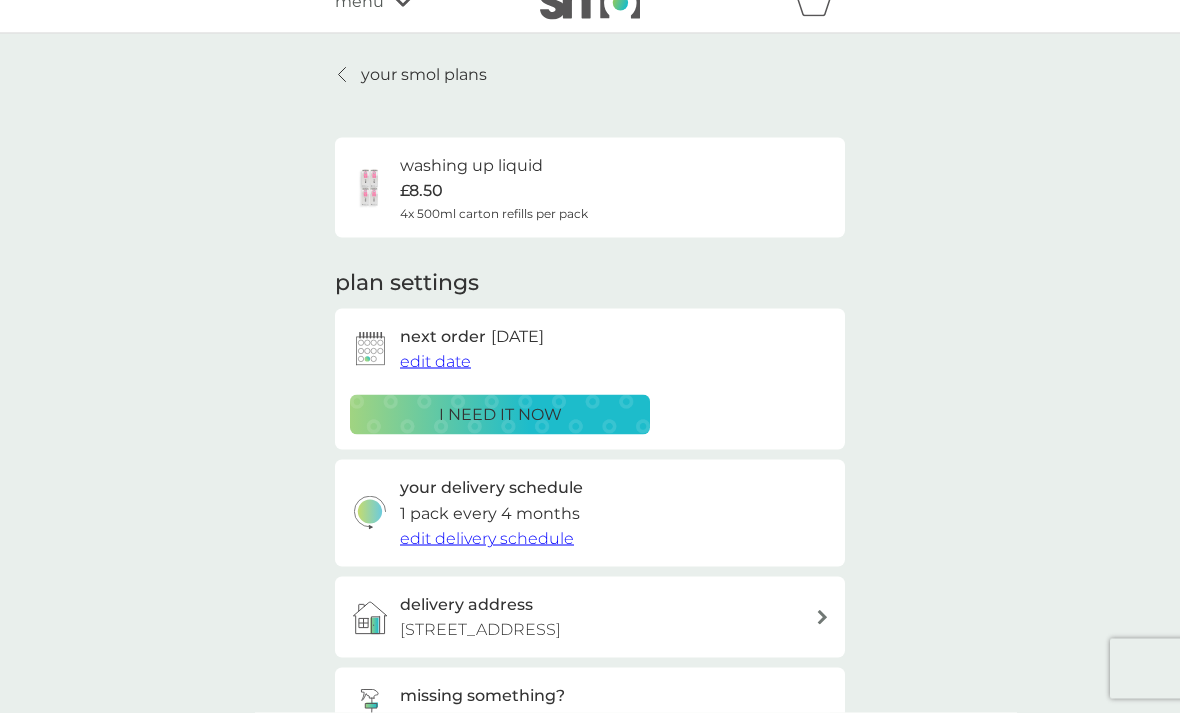 scroll, scrollTop: 0, scrollLeft: 0, axis: both 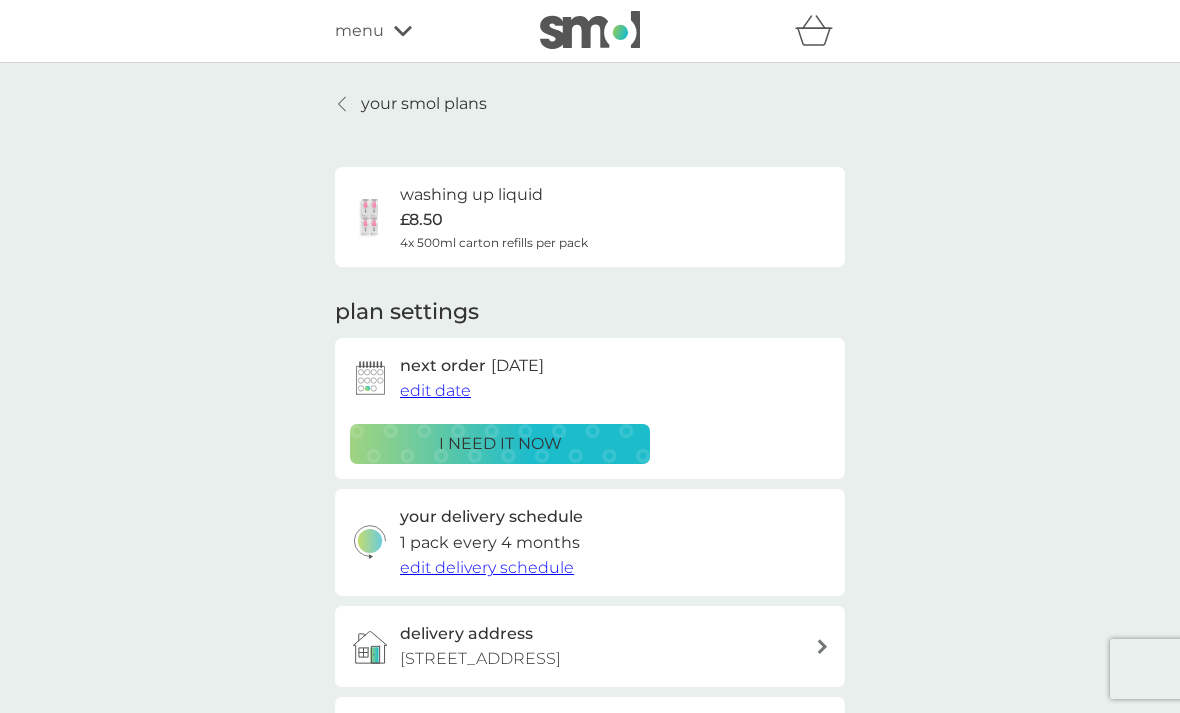 click on "your smol plans" at bounding box center [424, 104] 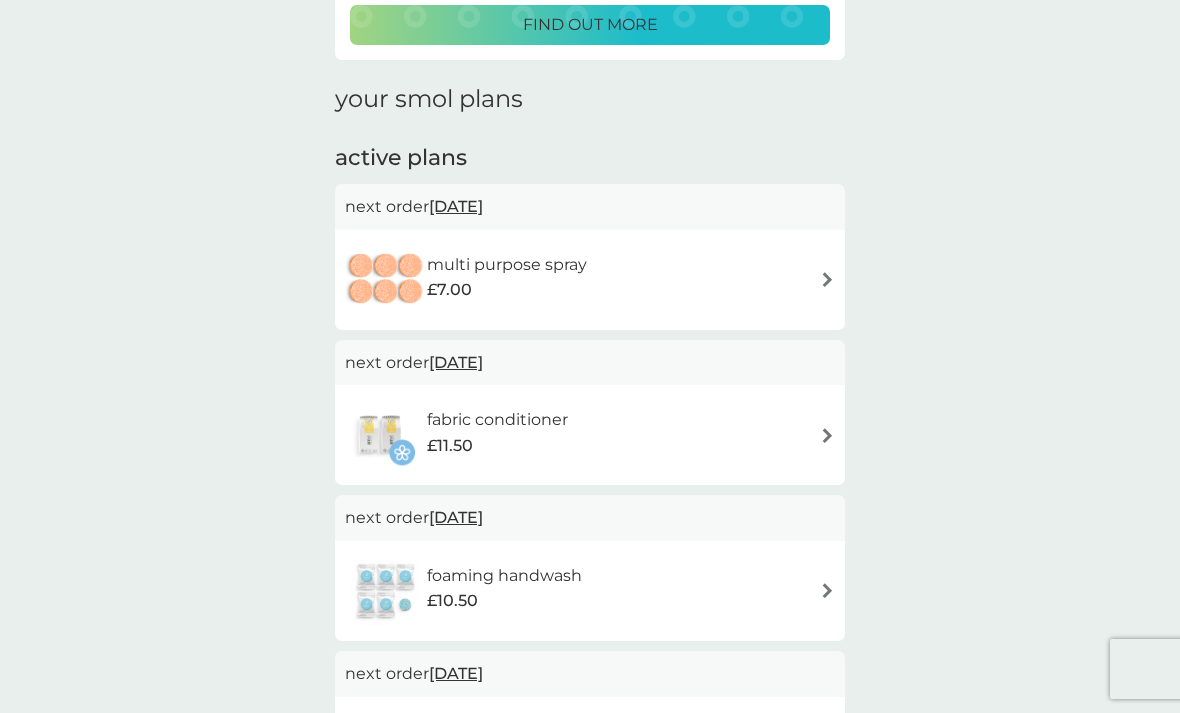 scroll, scrollTop: 268, scrollLeft: 0, axis: vertical 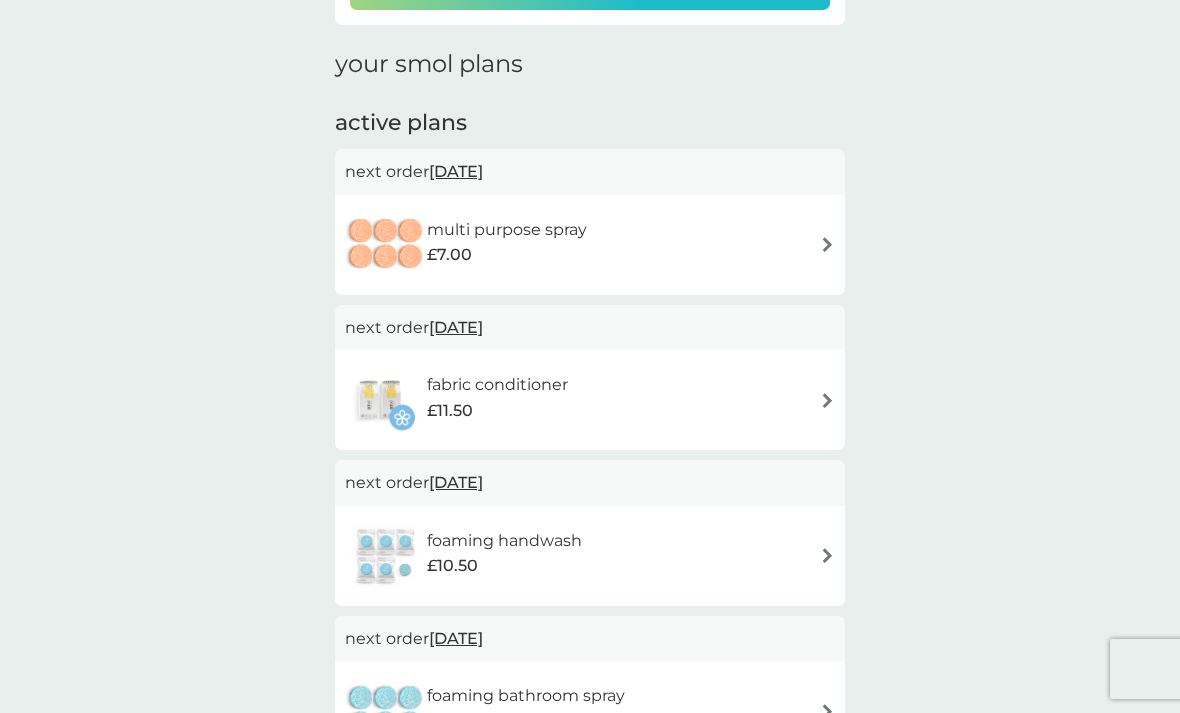 click at bounding box center [827, 400] 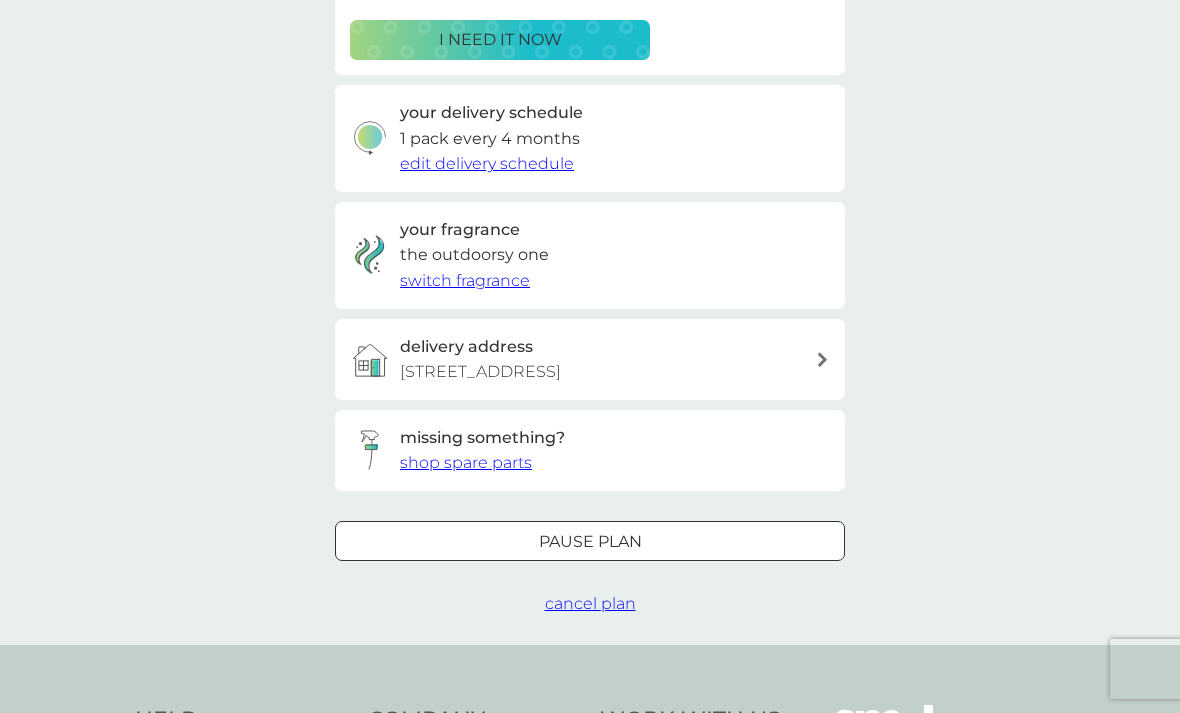 scroll, scrollTop: 428, scrollLeft: 0, axis: vertical 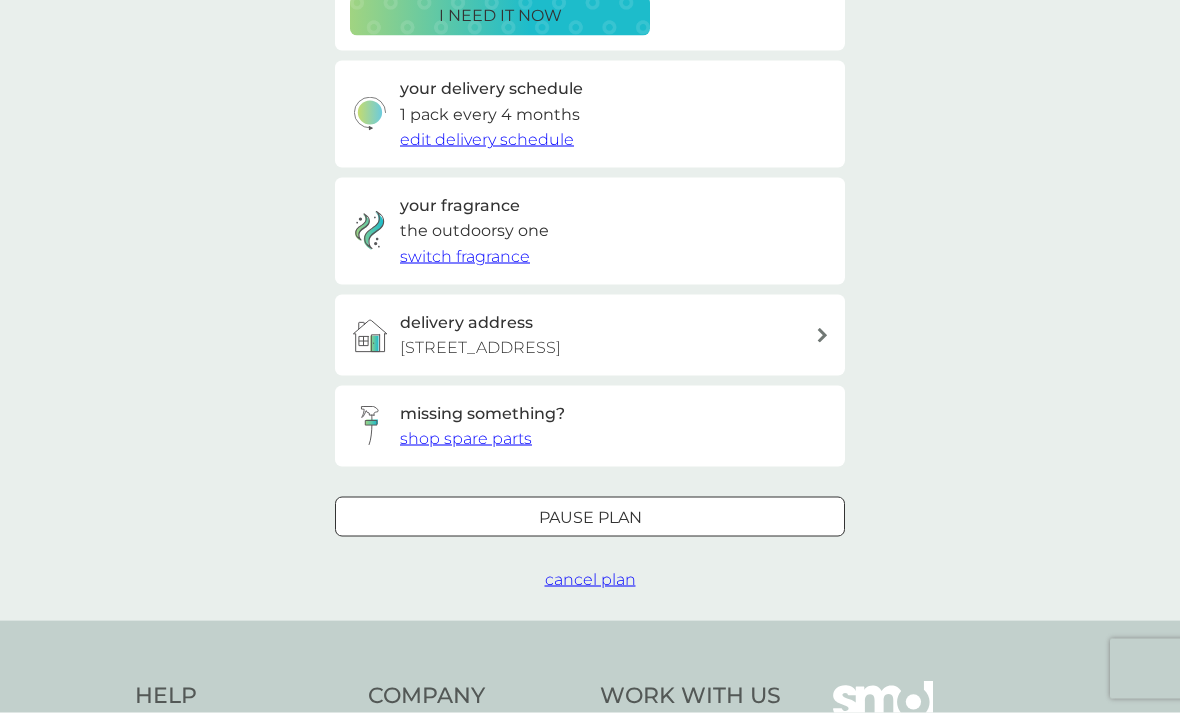 click on "cancel plan" at bounding box center (590, 579) 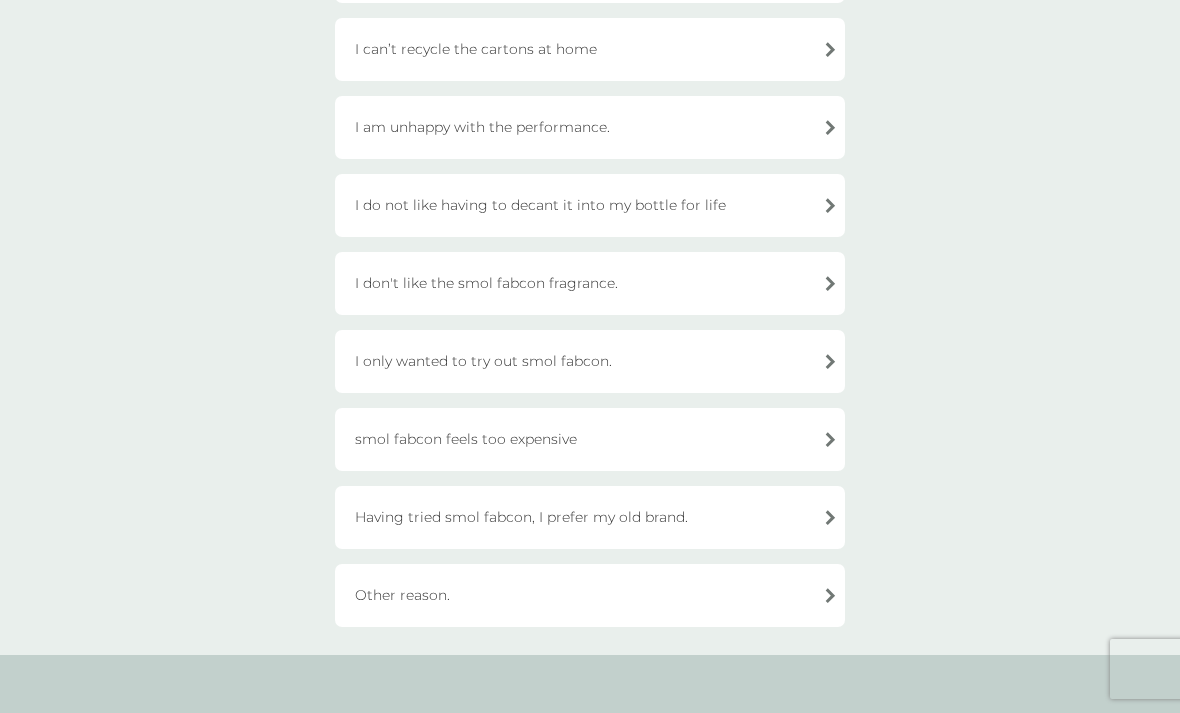 scroll, scrollTop: 464, scrollLeft: 0, axis: vertical 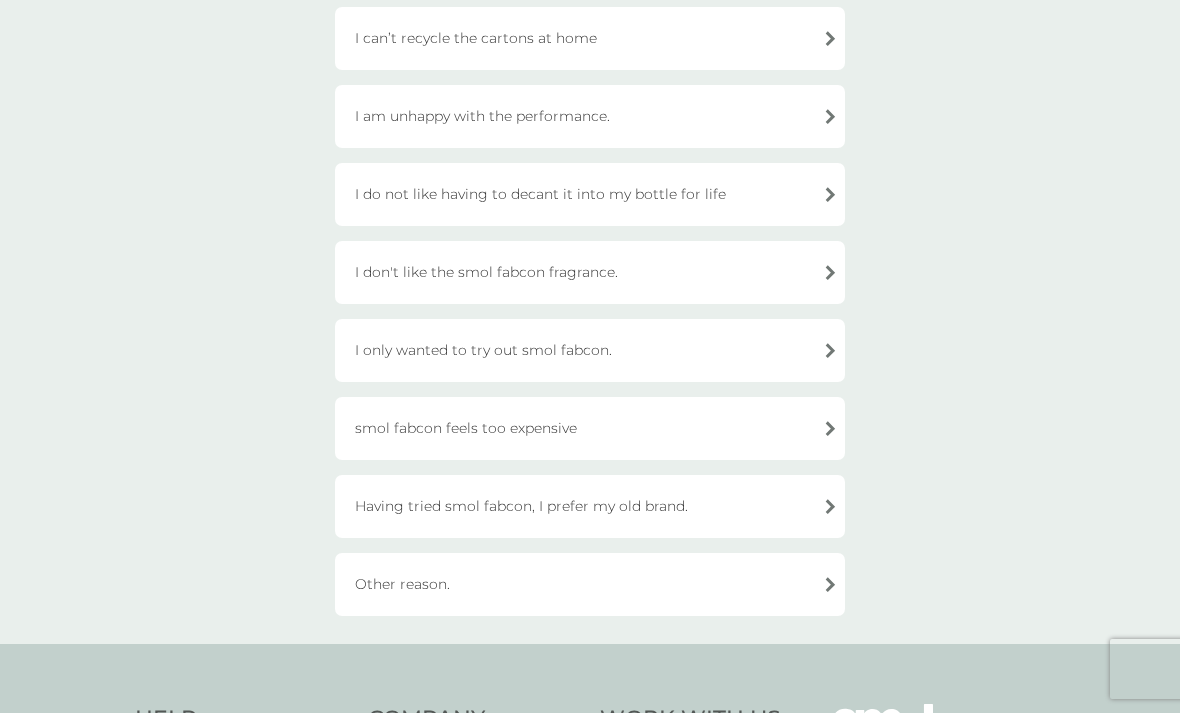click on "smol fabcon feels too expensive" at bounding box center (590, 428) 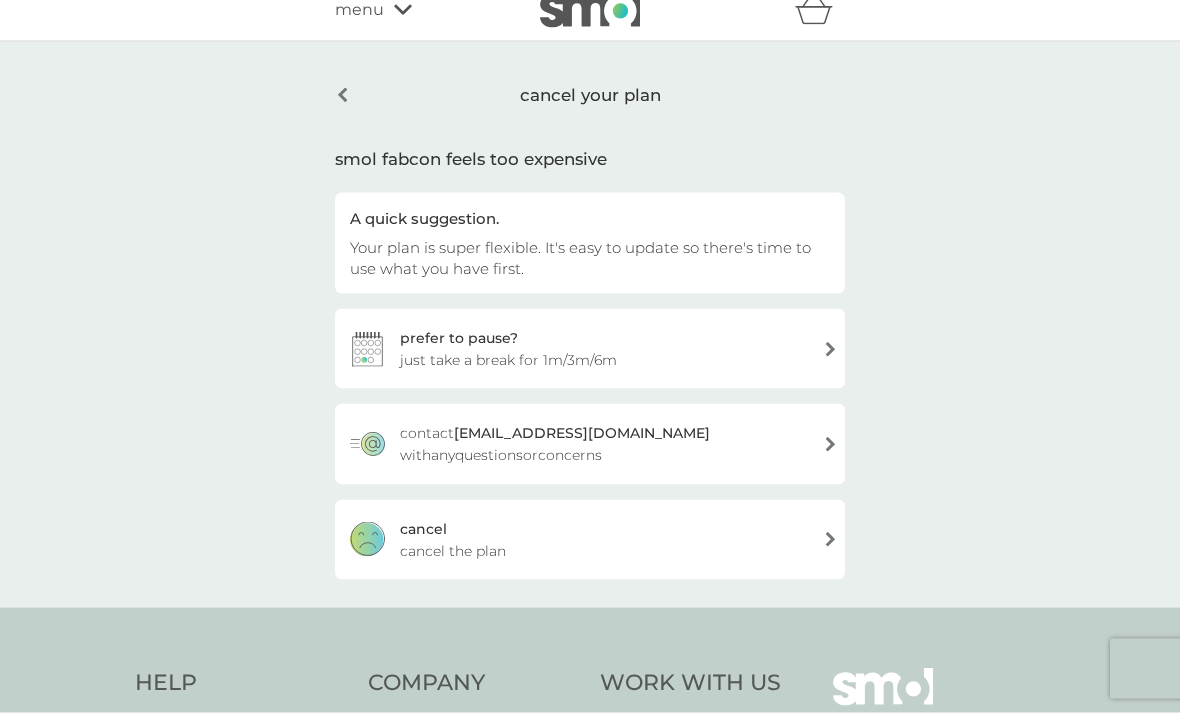 scroll, scrollTop: 0, scrollLeft: 0, axis: both 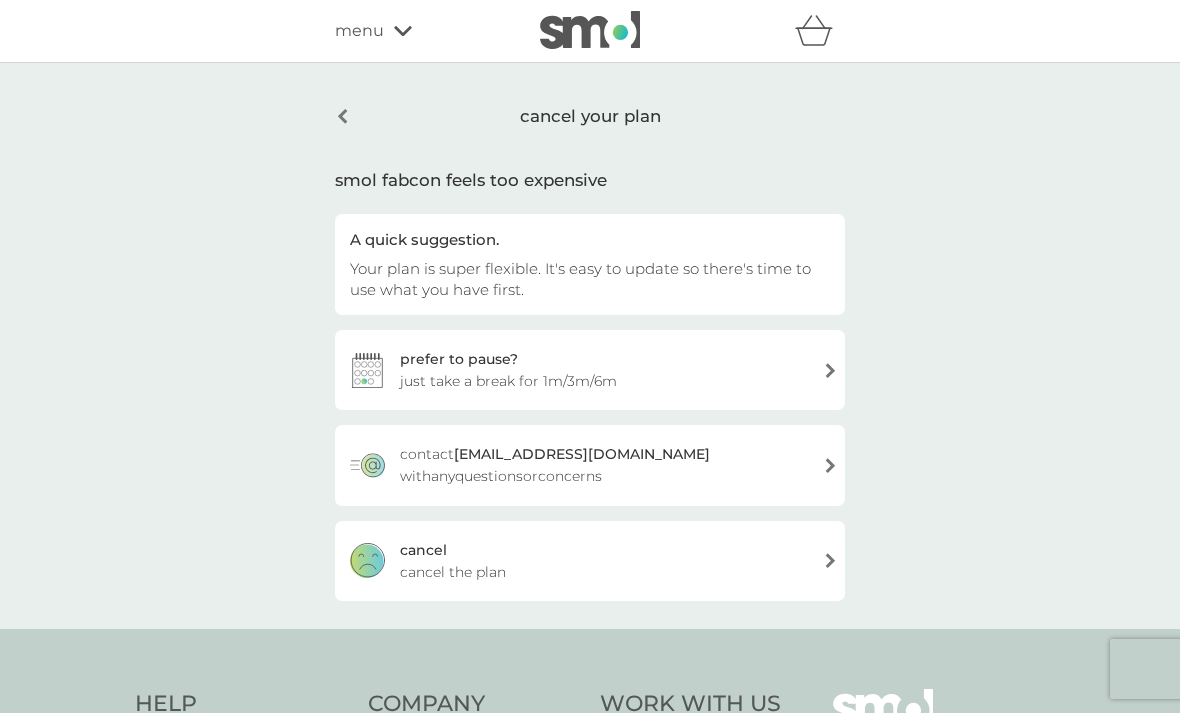click on "cancel your plan smol fabcon feels too expensive A quick suggestion. Your plan is super flexible. It's easy to update so there's time to use what you have first. prefer to pause? just take a break for 1m/3m/6m contact  help@smolproducts.com   with  any  questions  or  concerns  cancel cancel the plan" at bounding box center (590, 346) 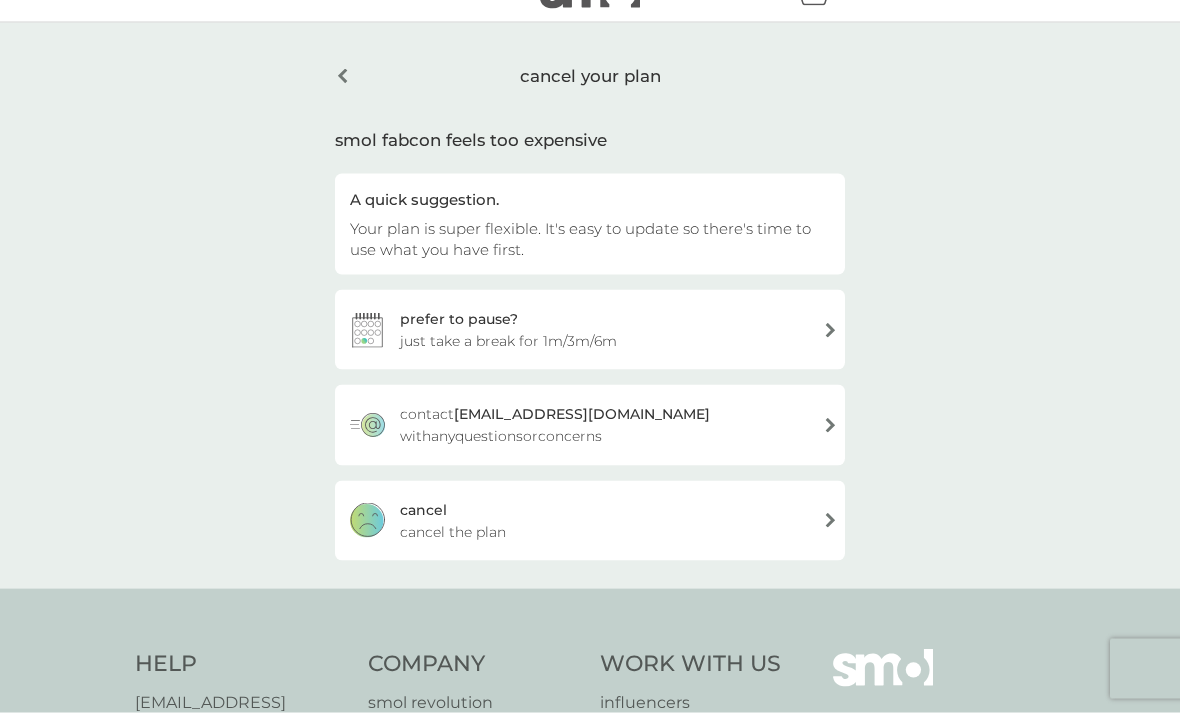 scroll, scrollTop: 41, scrollLeft: 0, axis: vertical 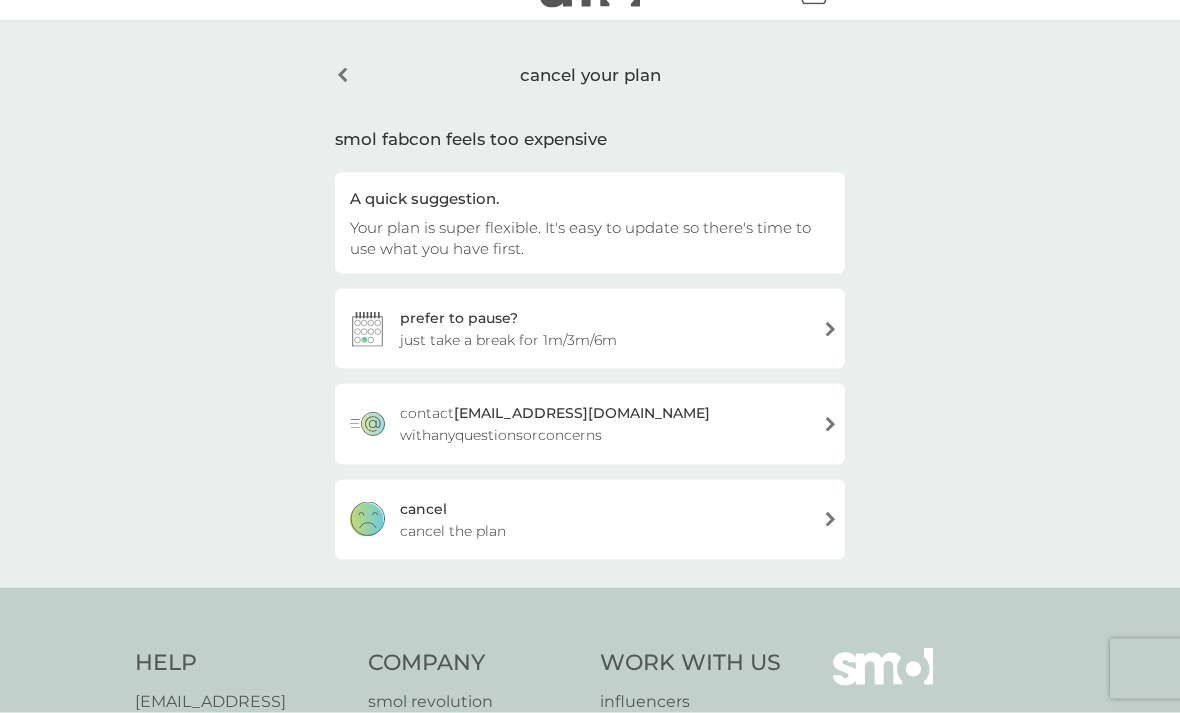 click on "cancel cancel the plan" at bounding box center (590, 520) 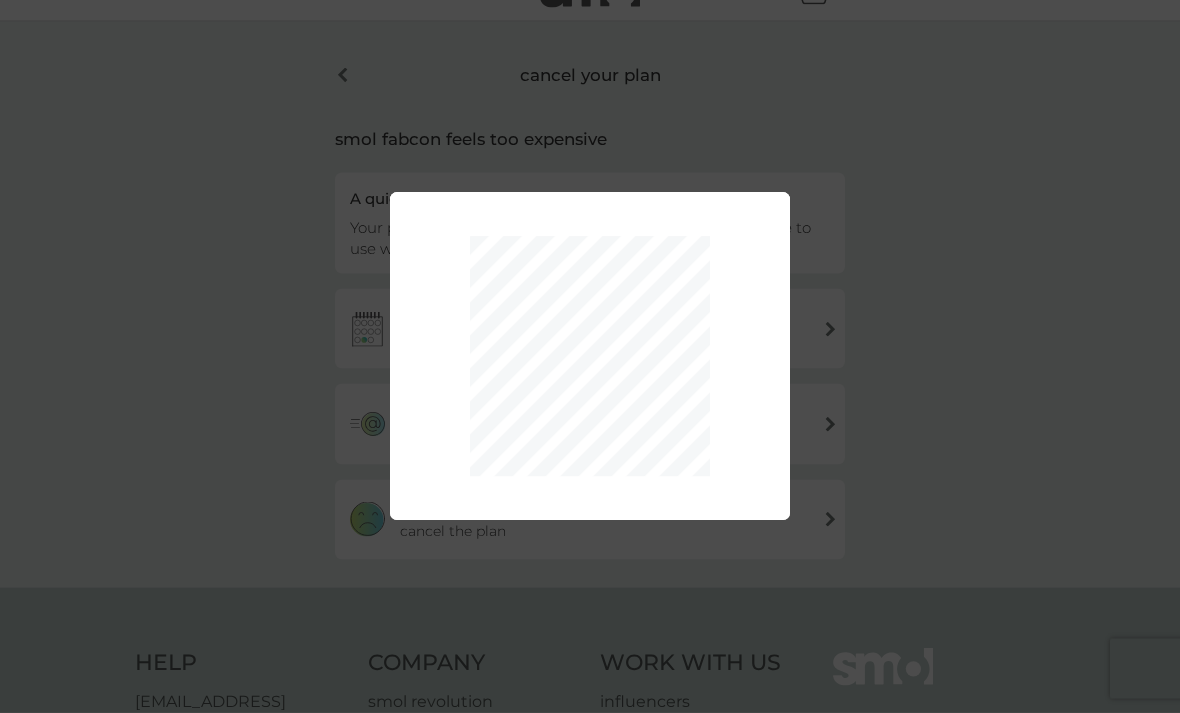 scroll, scrollTop: 42, scrollLeft: 0, axis: vertical 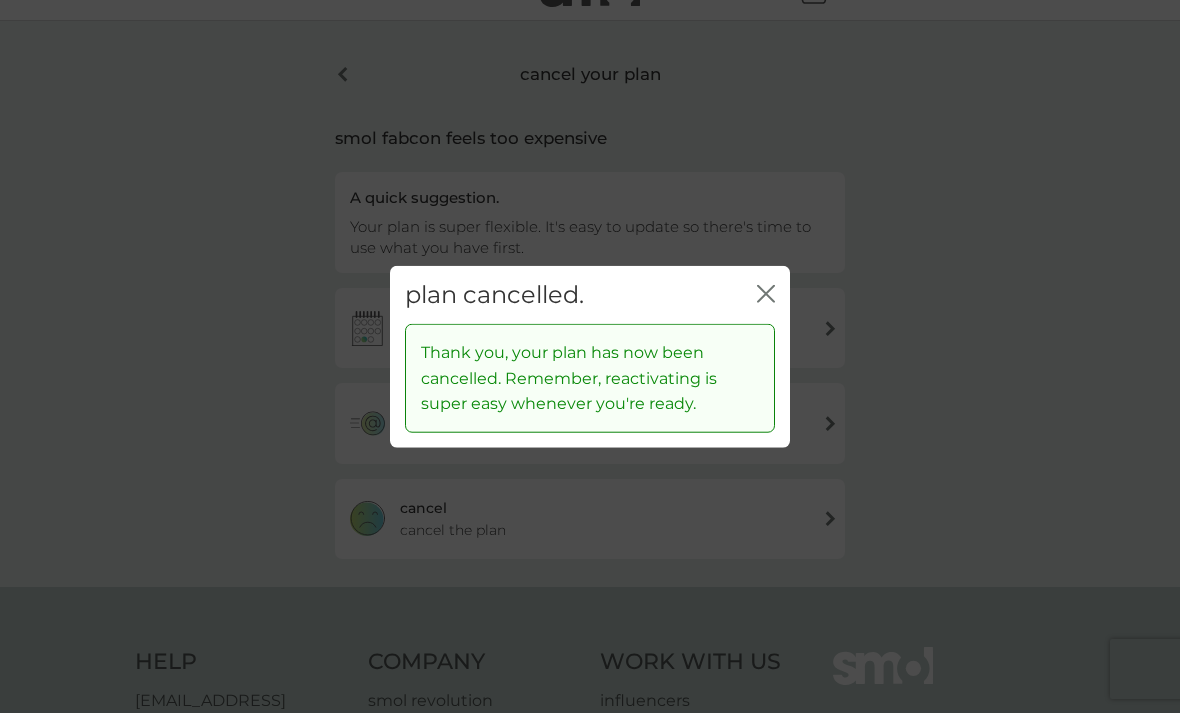 click on "close" 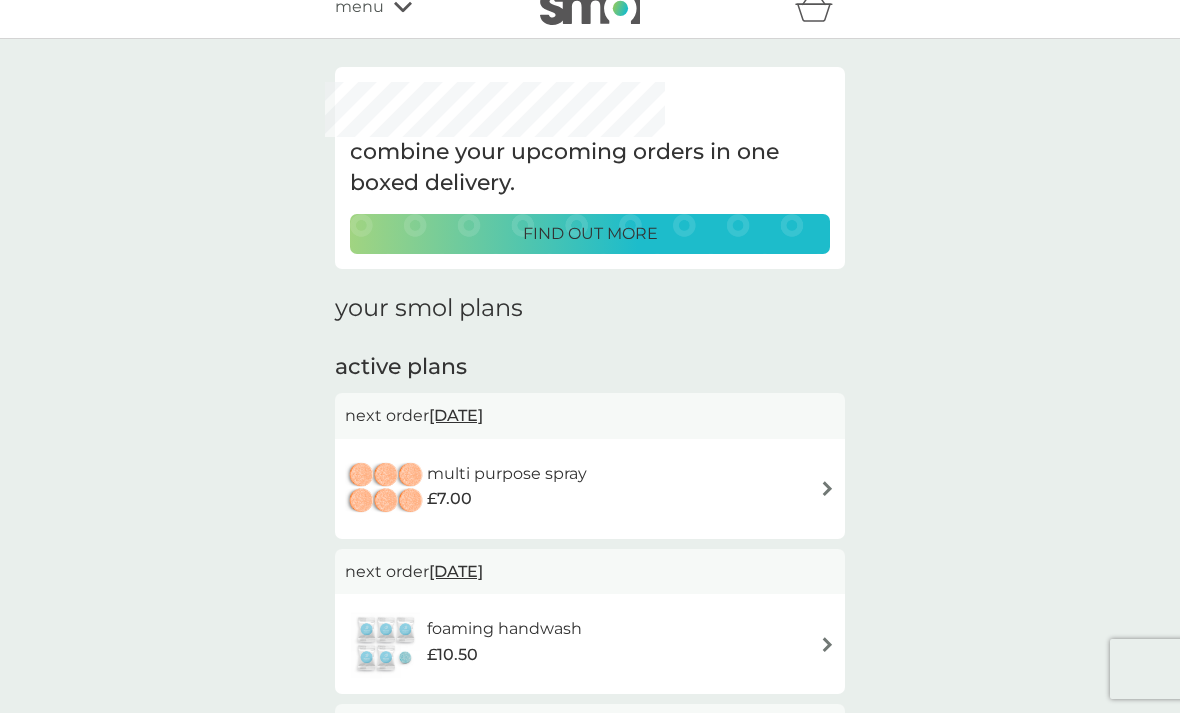 scroll, scrollTop: 53, scrollLeft: 0, axis: vertical 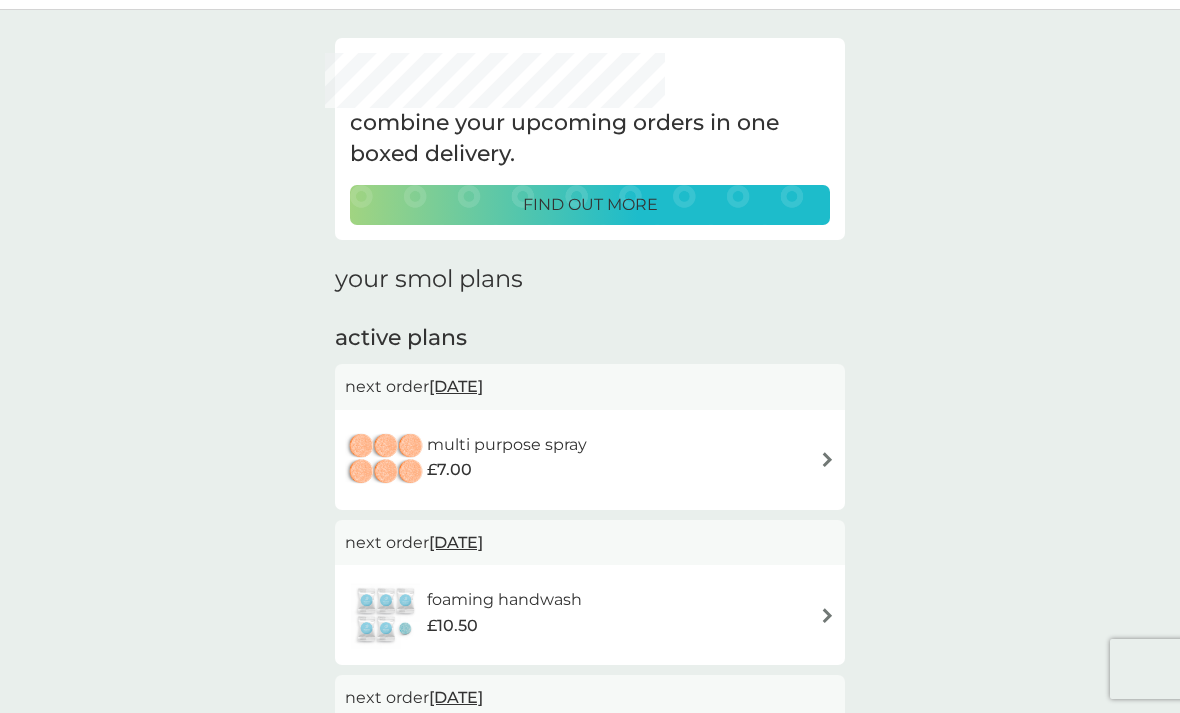 click on "multi purpose spray £7.00" at bounding box center [590, 460] 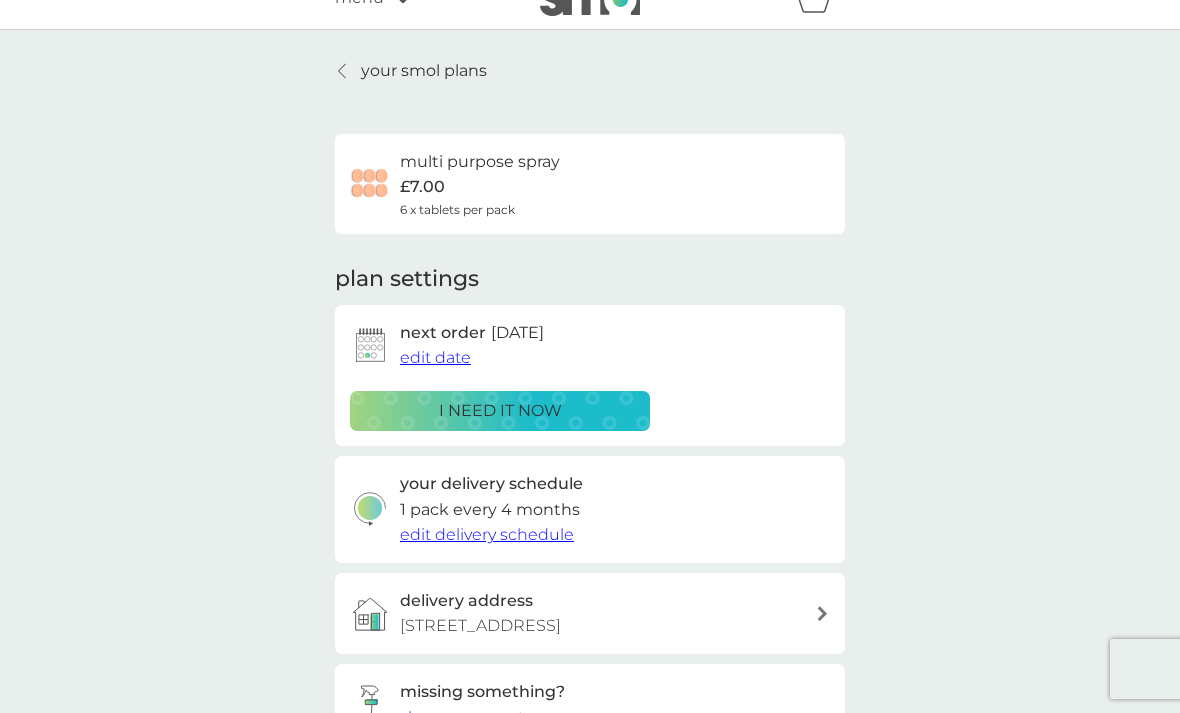 scroll, scrollTop: 0, scrollLeft: 0, axis: both 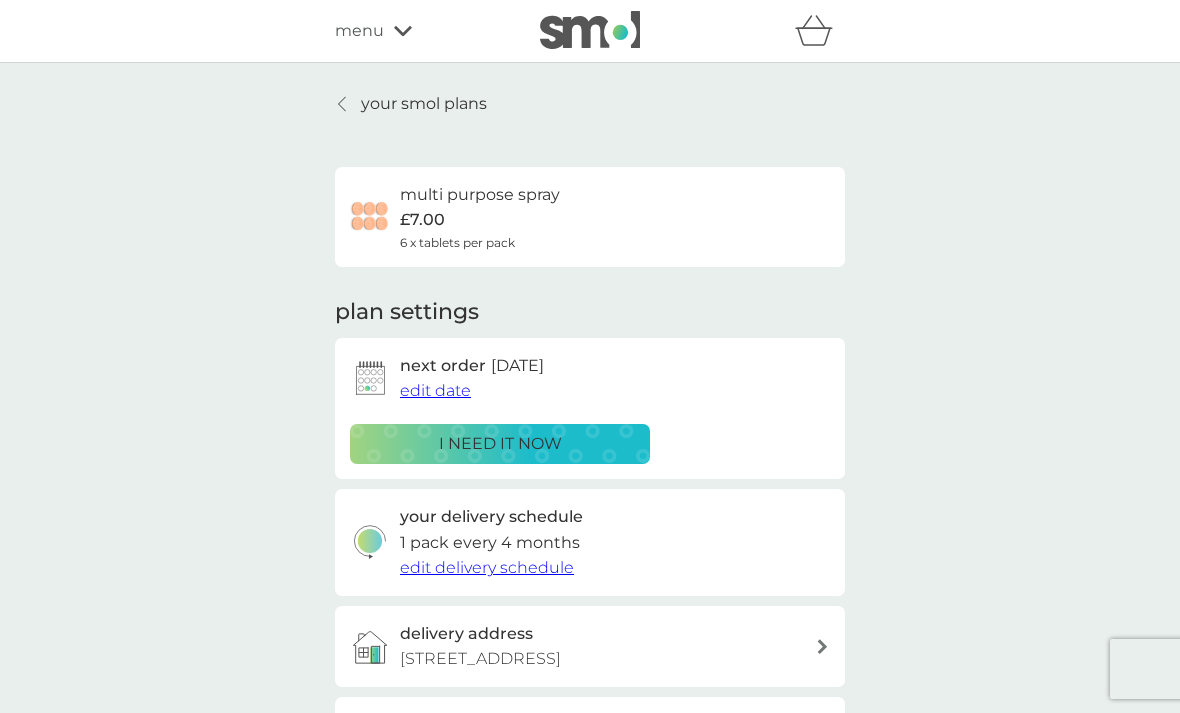 click on "your smol plans" at bounding box center (424, 104) 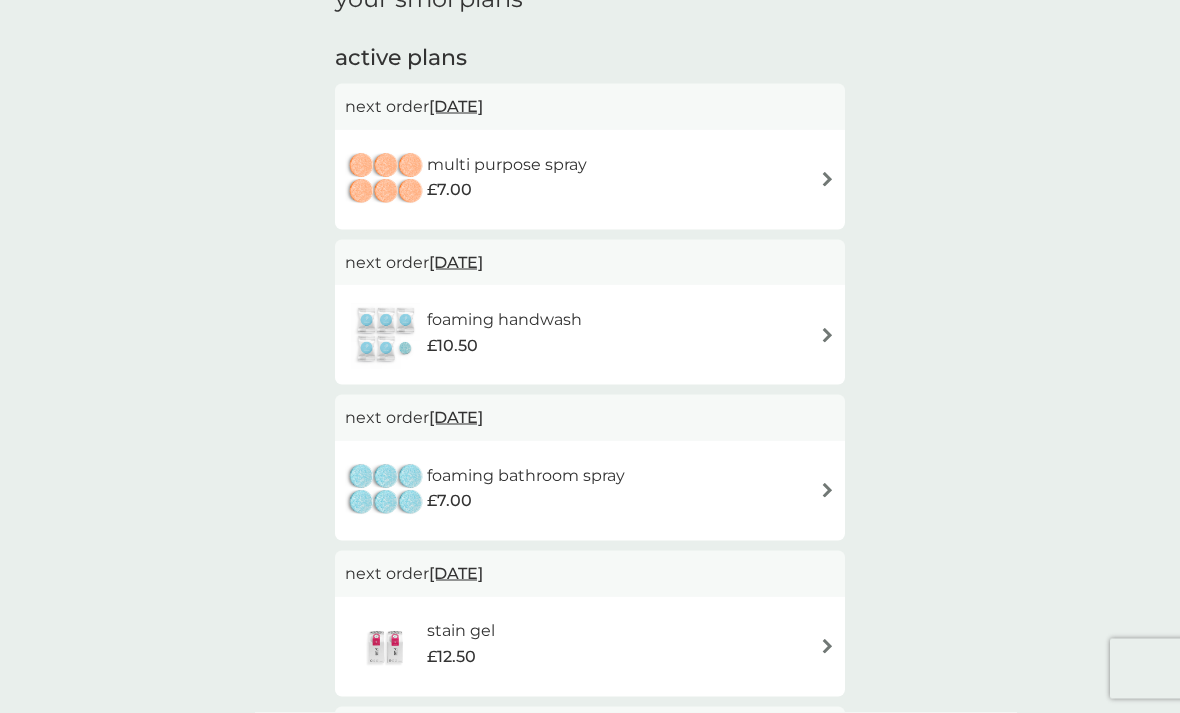 scroll, scrollTop: 349, scrollLeft: 0, axis: vertical 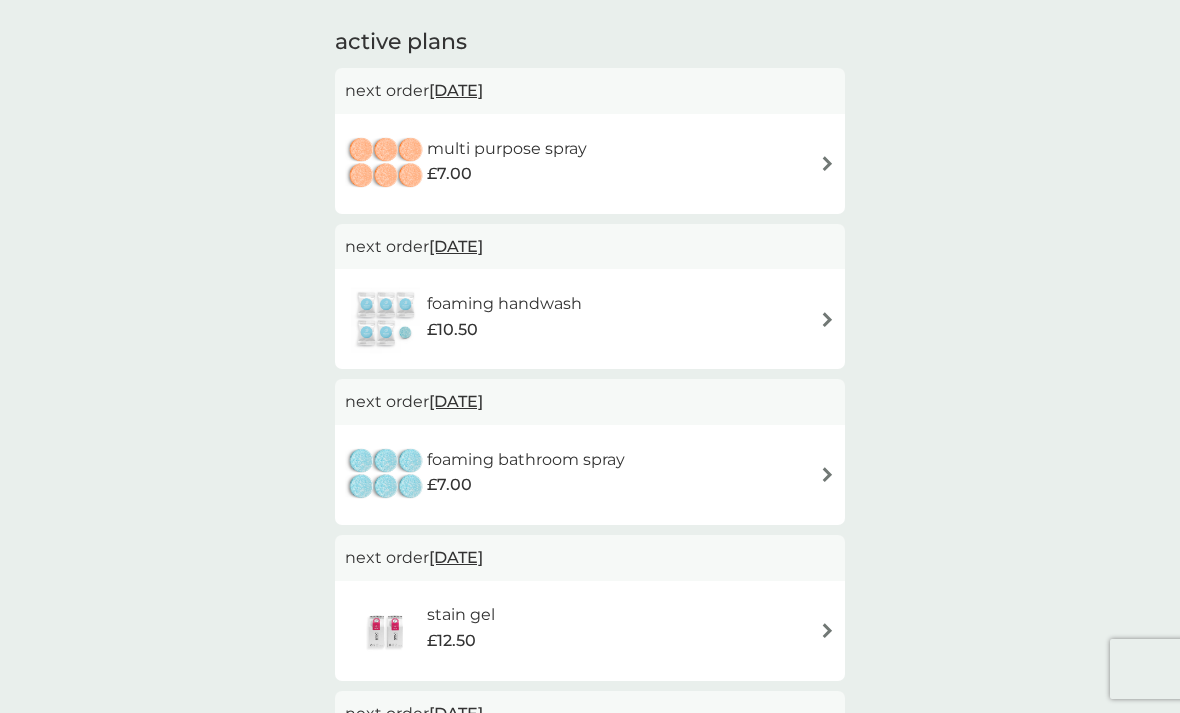 click at bounding box center (827, 474) 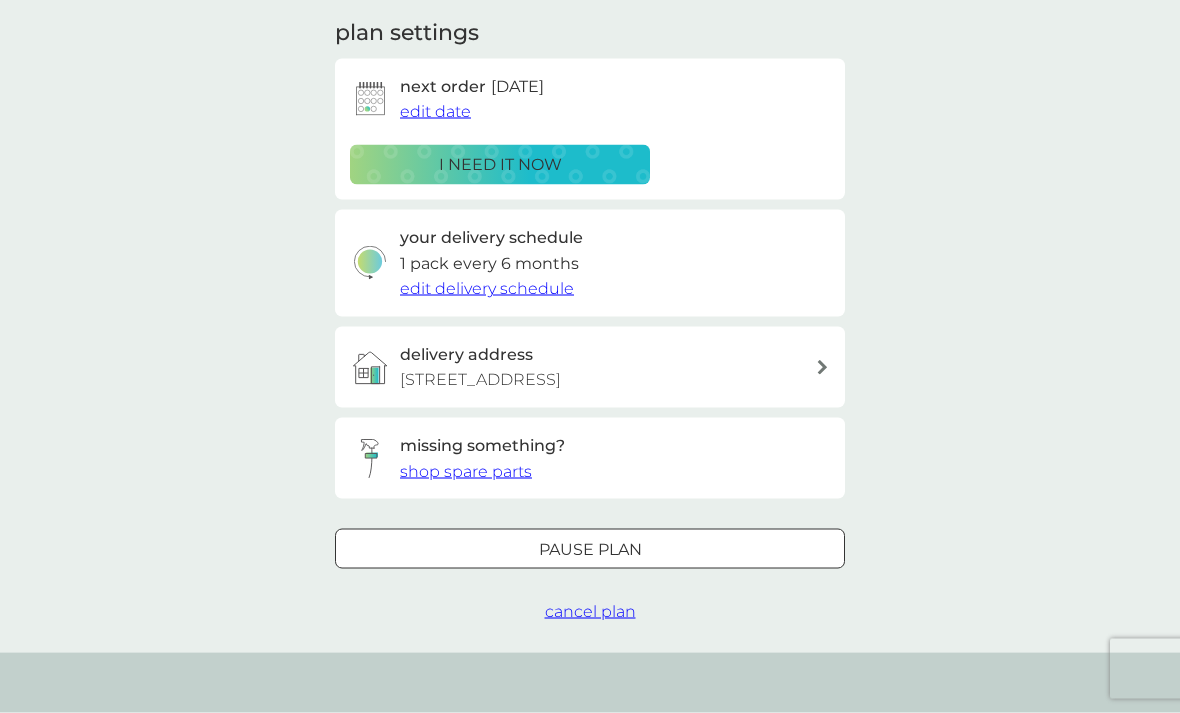 scroll, scrollTop: 280, scrollLeft: 0, axis: vertical 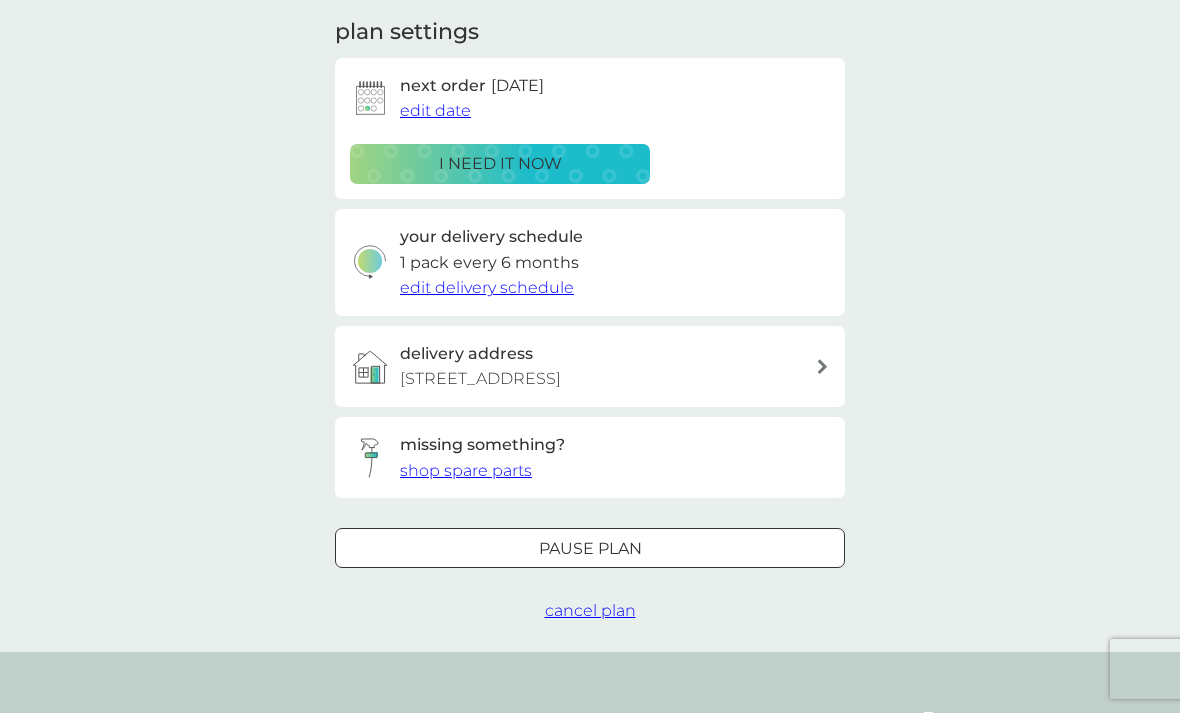 click on "Pause plan" at bounding box center [590, 549] 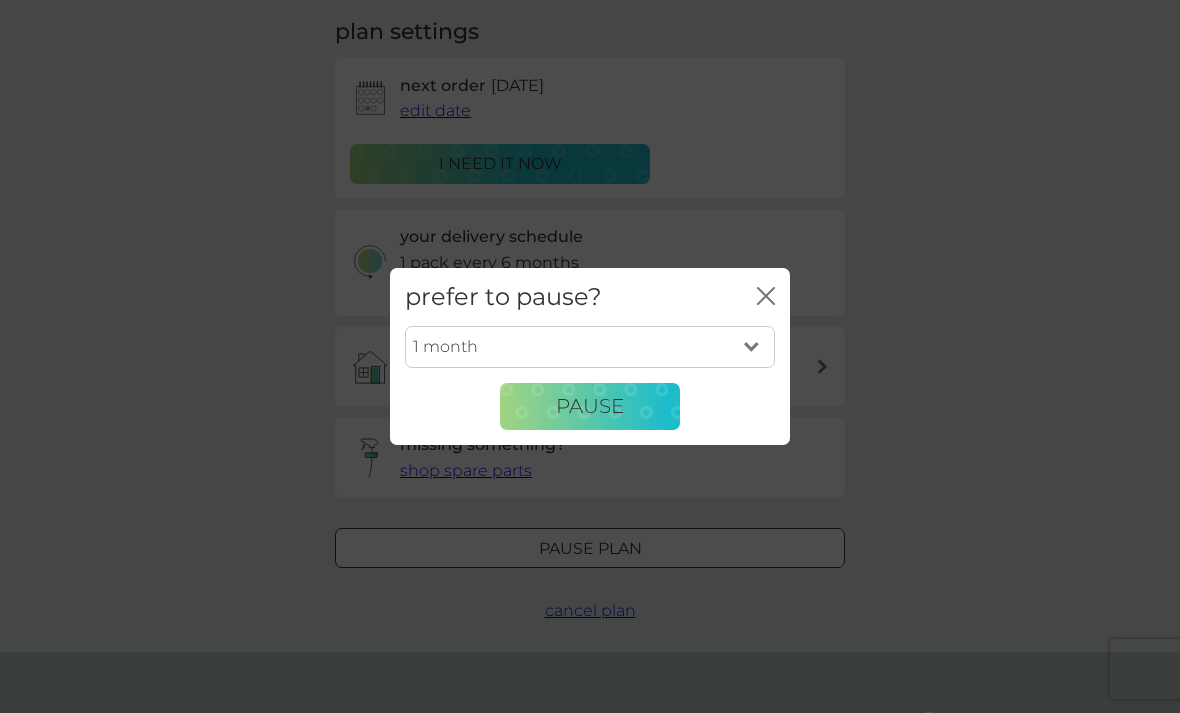 click on "1 month 2 months 3 months 4 months 5 months 6 months" at bounding box center (590, 347) 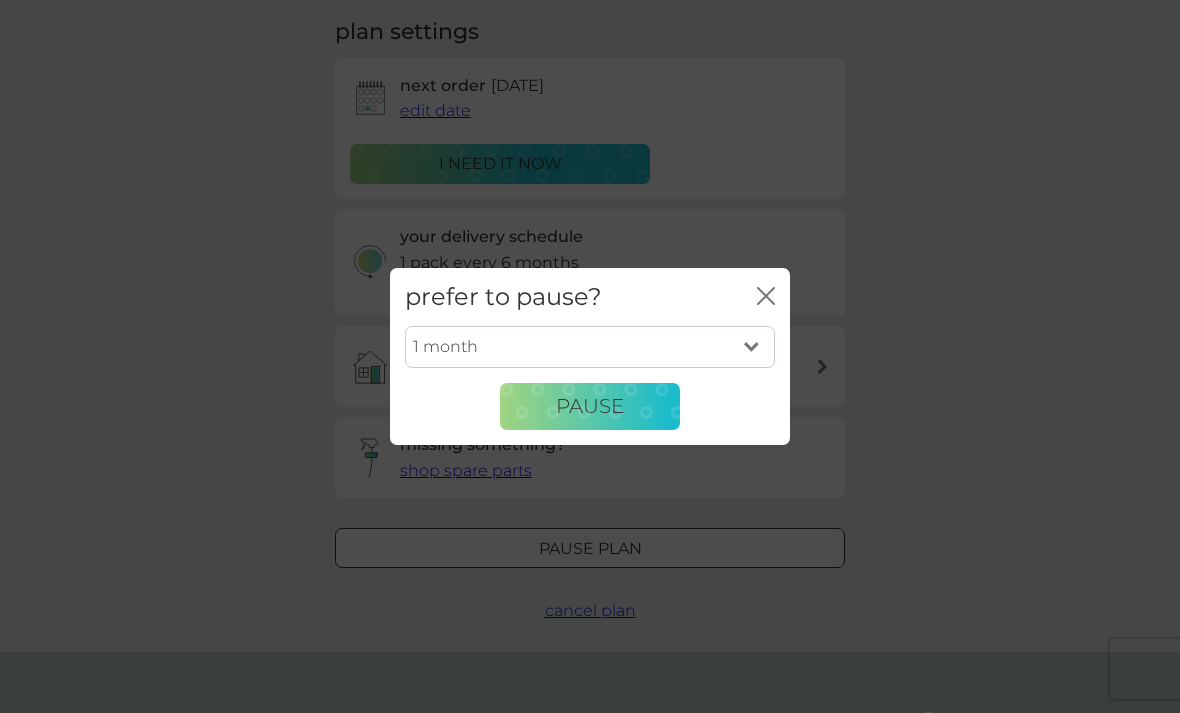select on "2" 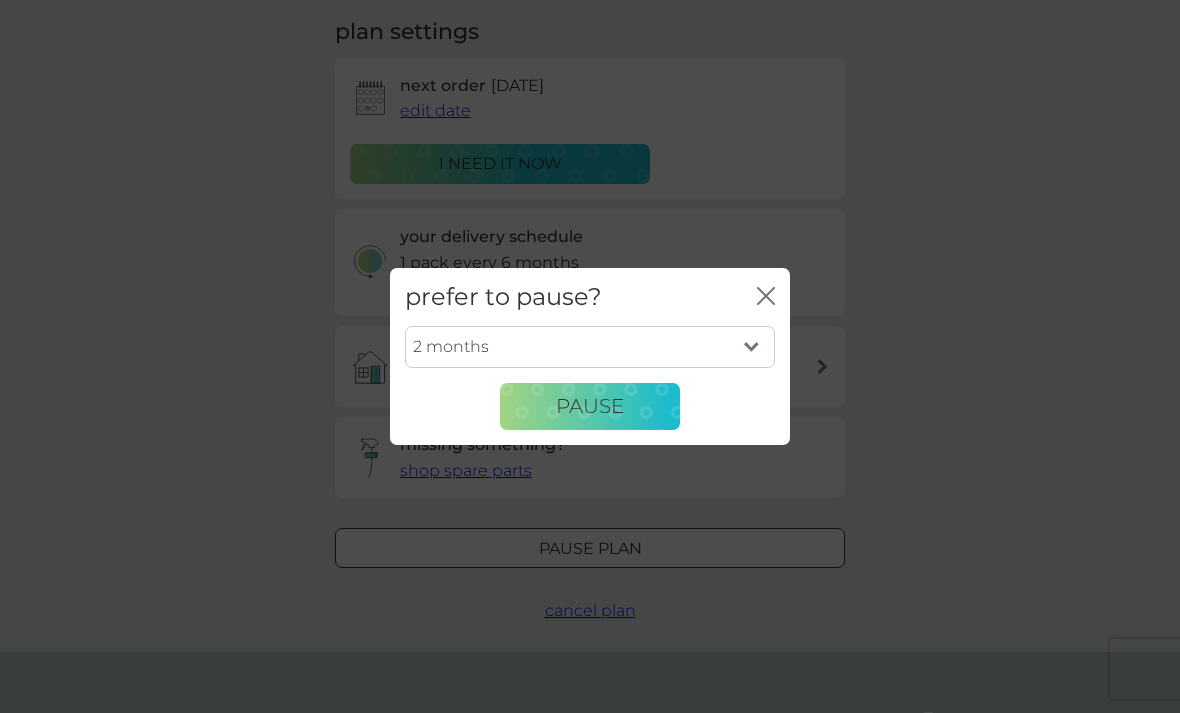 click on "Pause" at bounding box center (590, 406) 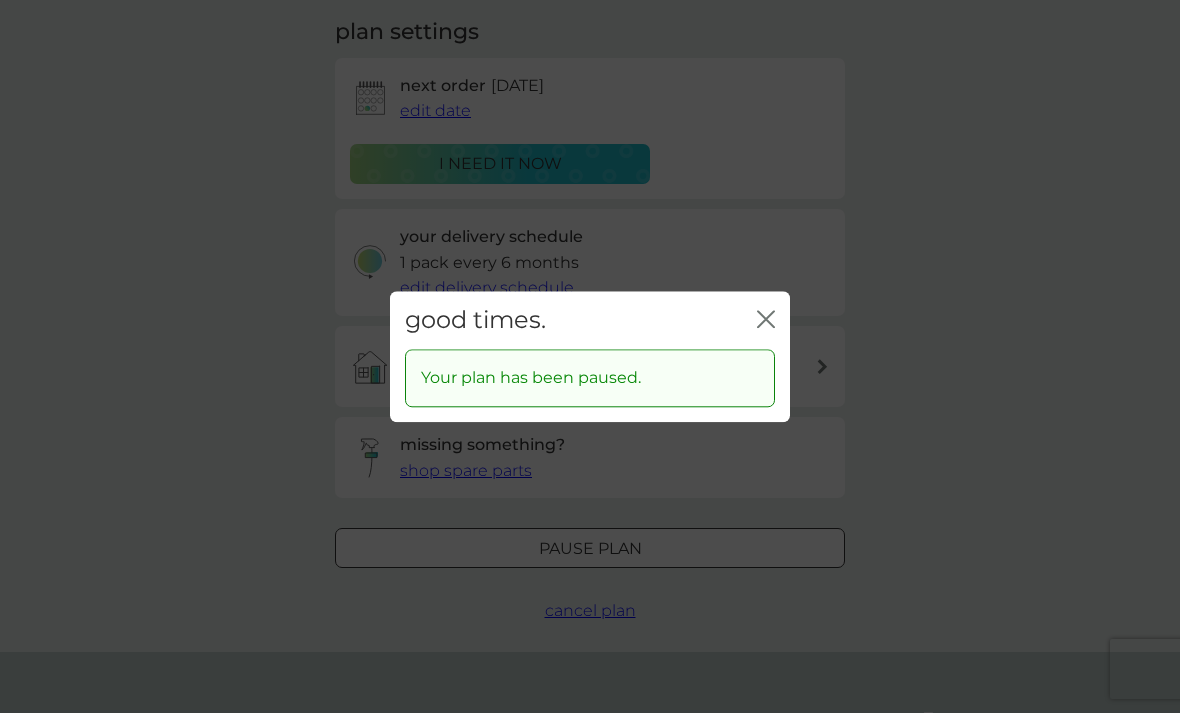 click on "close" 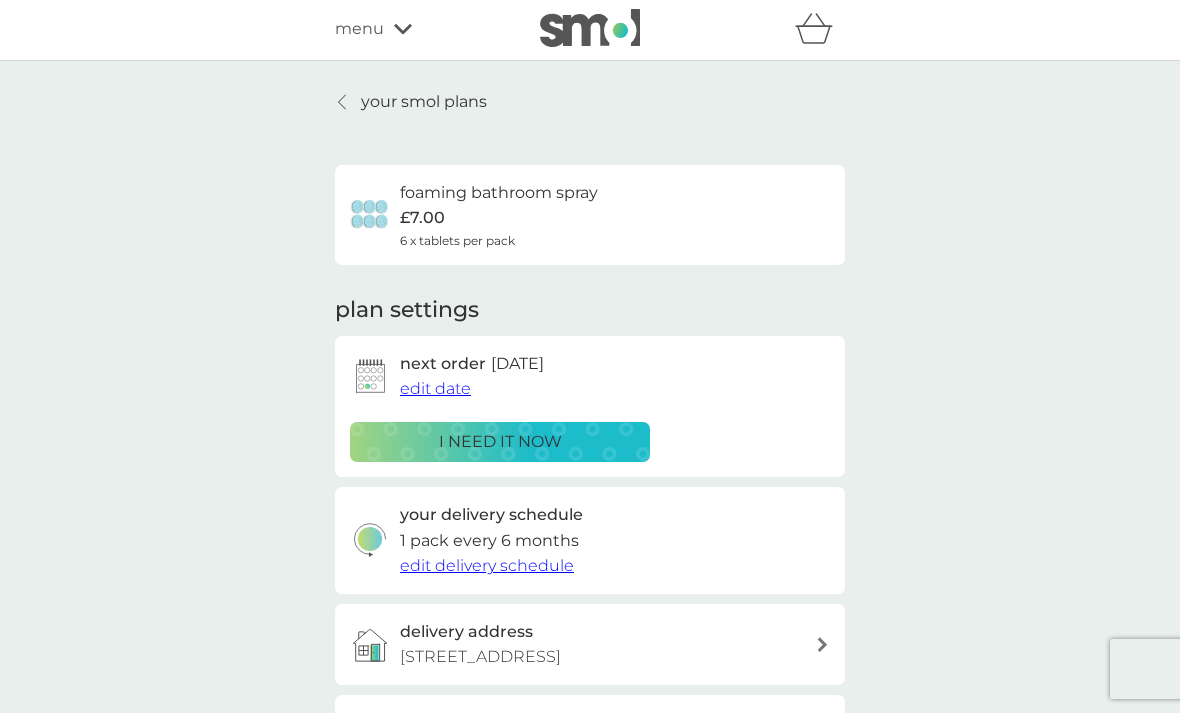 scroll, scrollTop: 0, scrollLeft: 0, axis: both 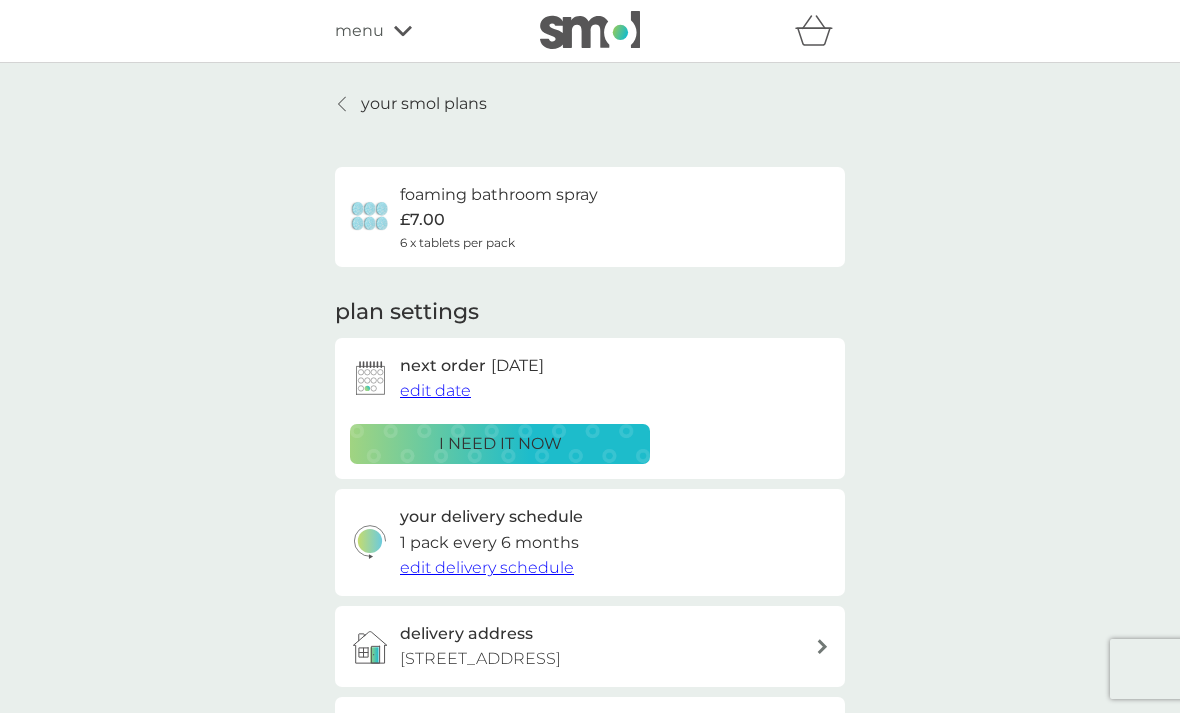click on "your smol plans" at bounding box center [424, 104] 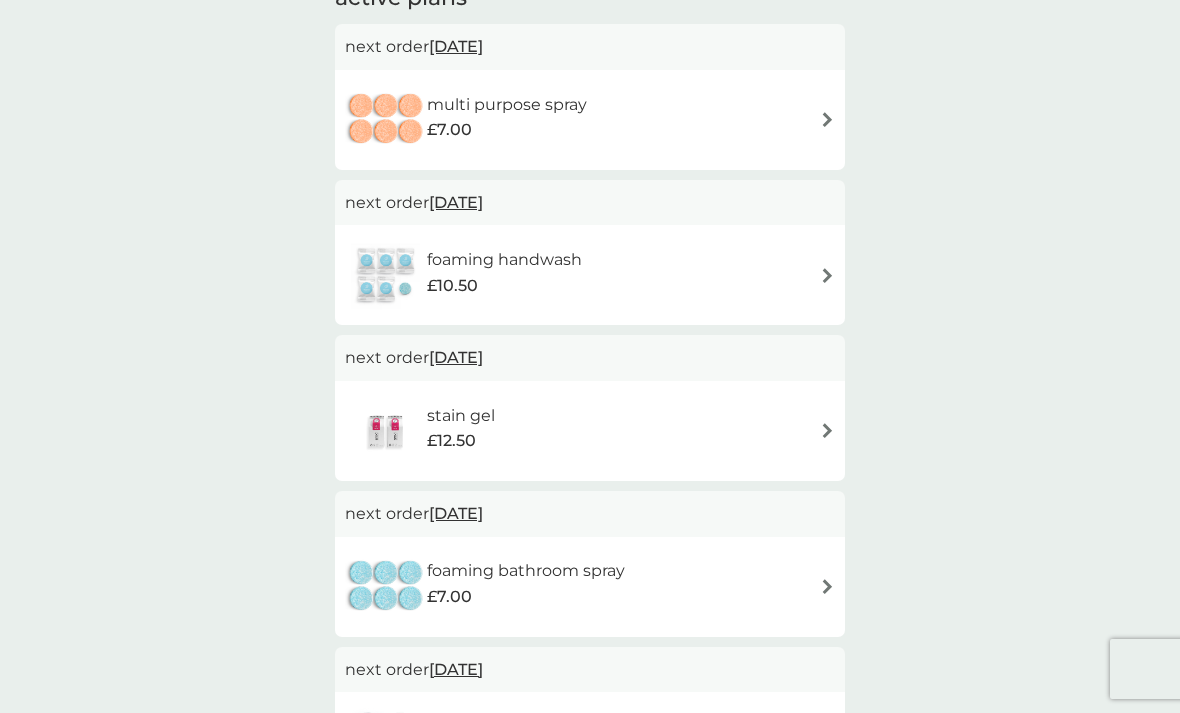 scroll, scrollTop: 392, scrollLeft: 0, axis: vertical 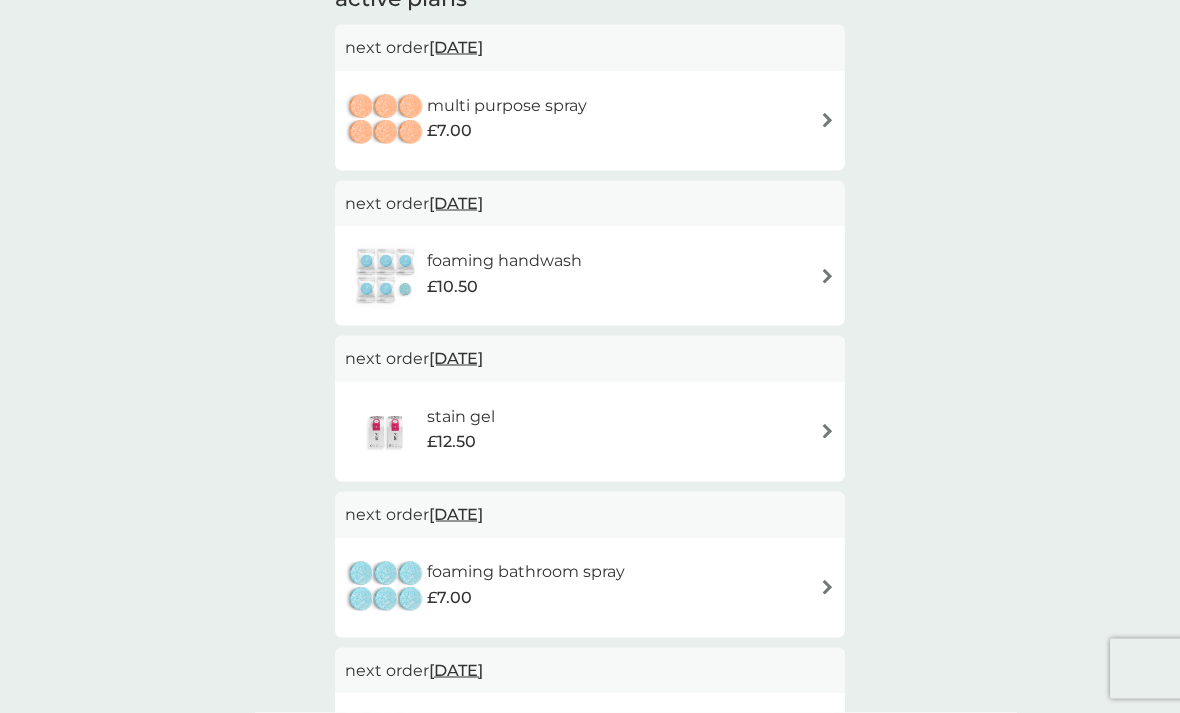 click at bounding box center [827, 431] 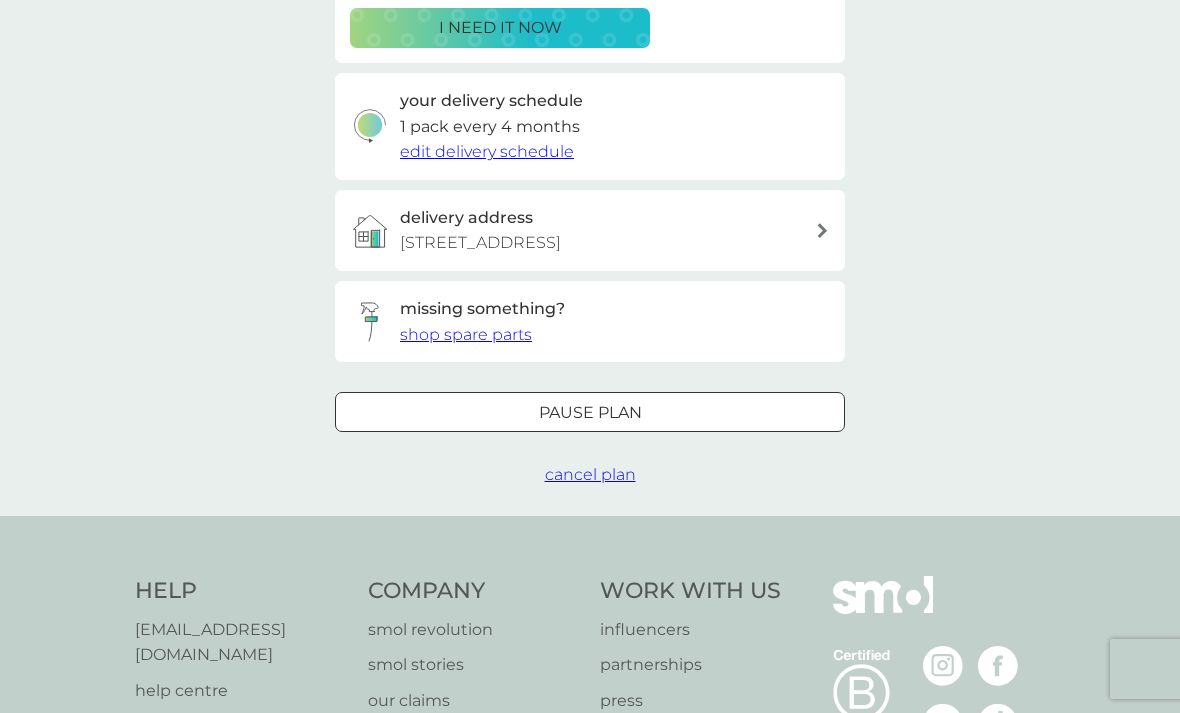 scroll, scrollTop: 415, scrollLeft: 0, axis: vertical 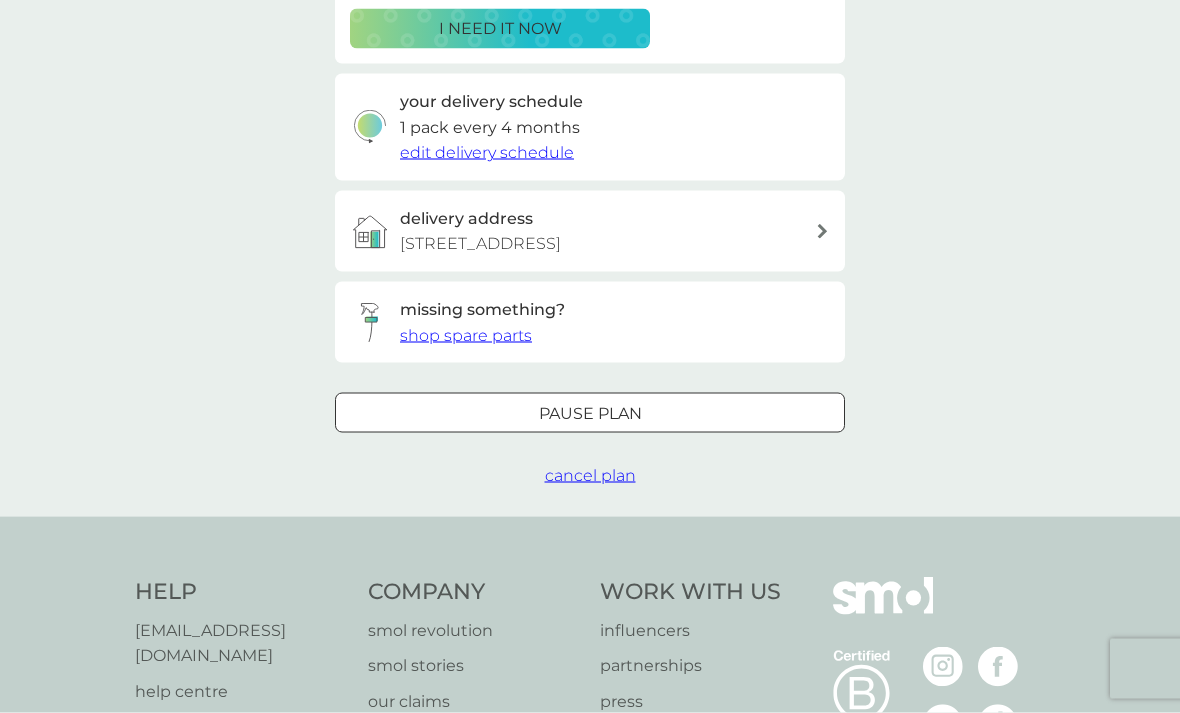 click on "cancel plan" at bounding box center (590, 476) 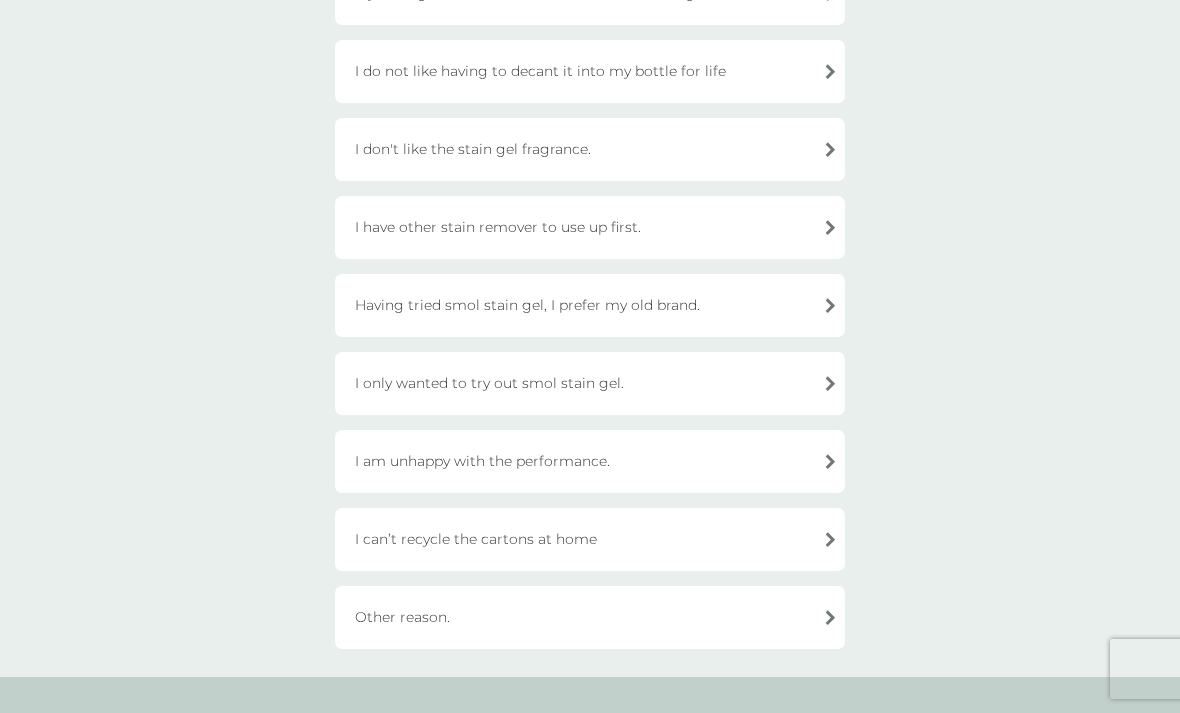 scroll, scrollTop: 432, scrollLeft: 0, axis: vertical 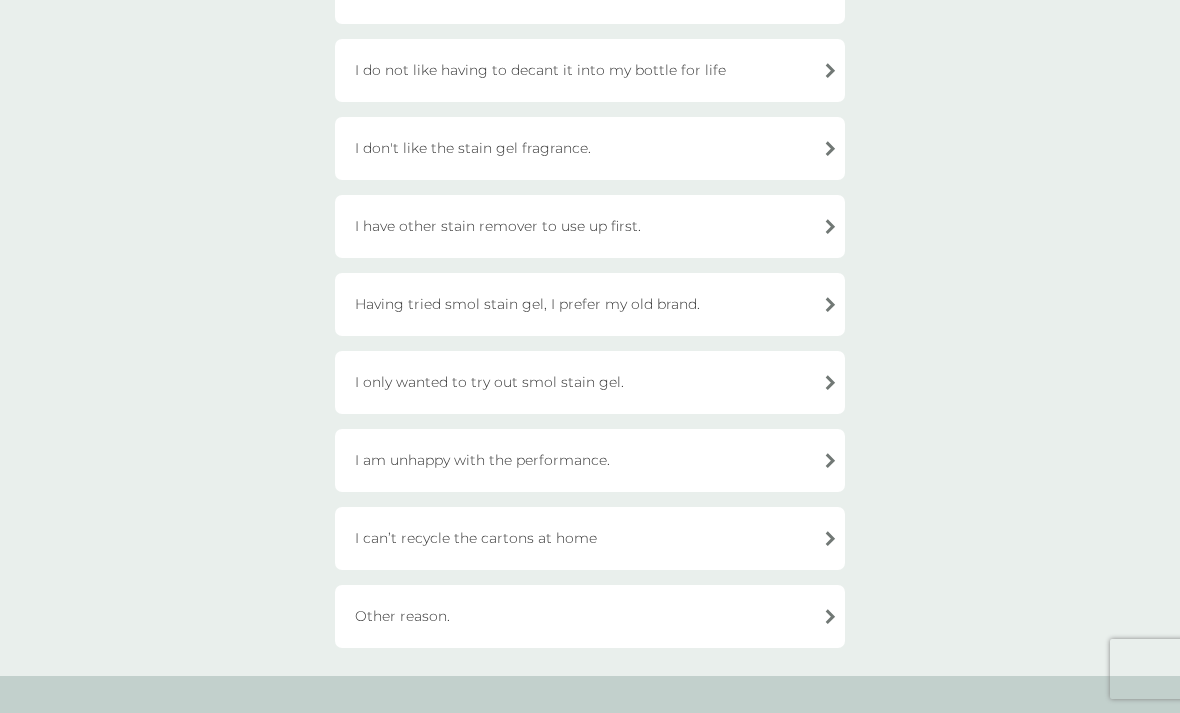 click on "I only wanted to try out smol stain gel." at bounding box center (590, 382) 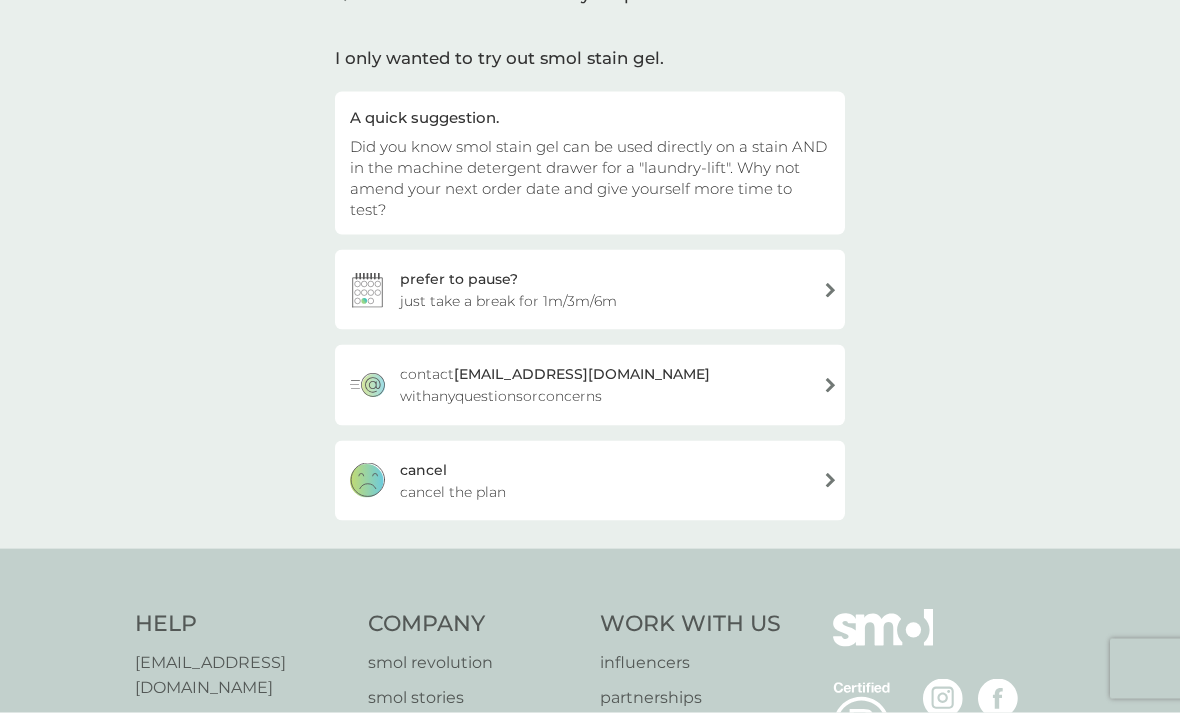 scroll, scrollTop: 119, scrollLeft: 0, axis: vertical 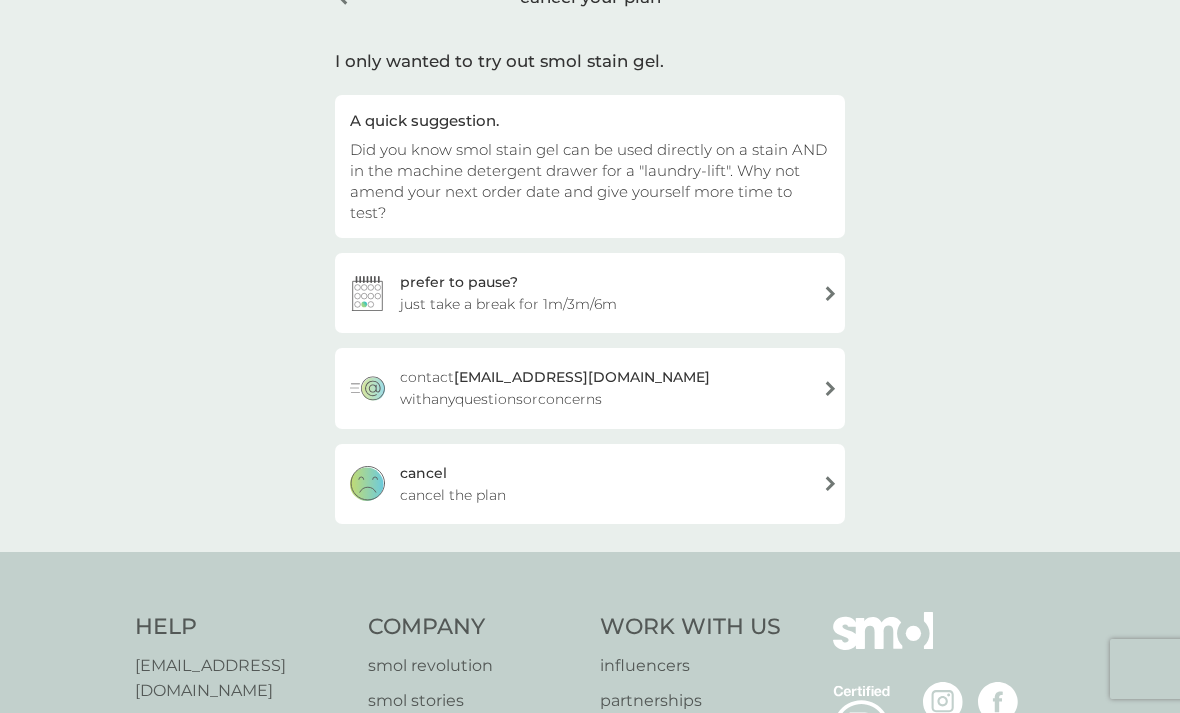 click on "cancel cancel the plan" at bounding box center [590, 484] 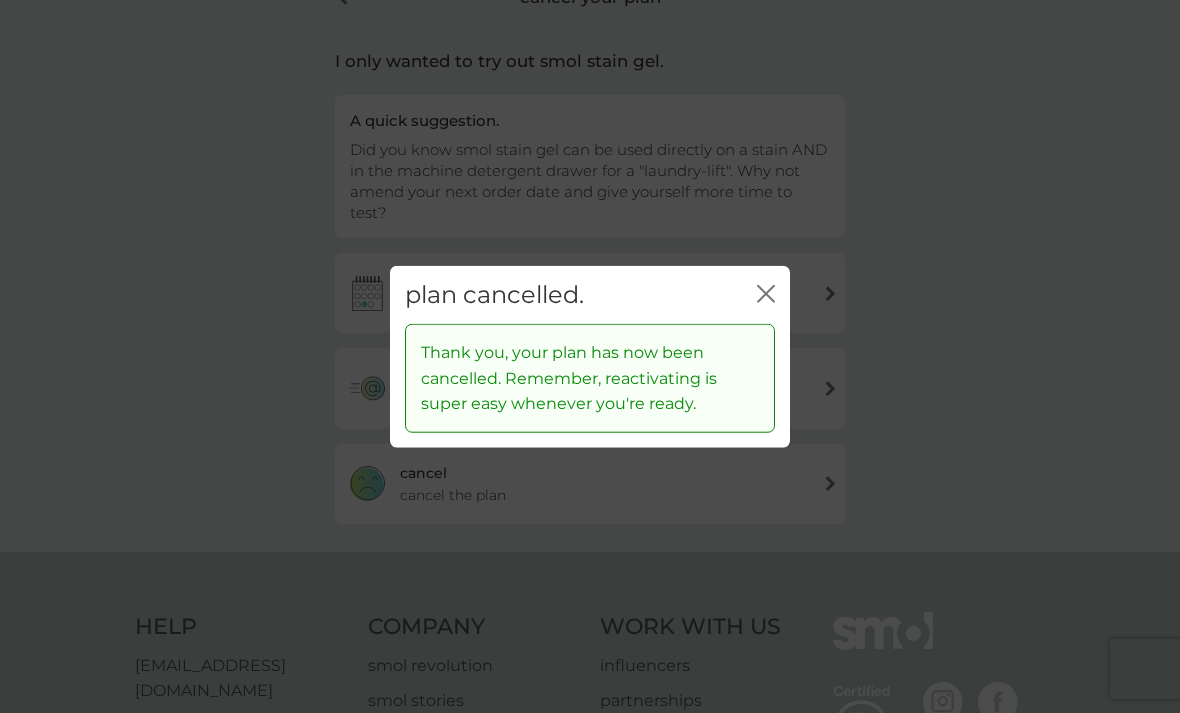 click on "close" at bounding box center [766, 294] 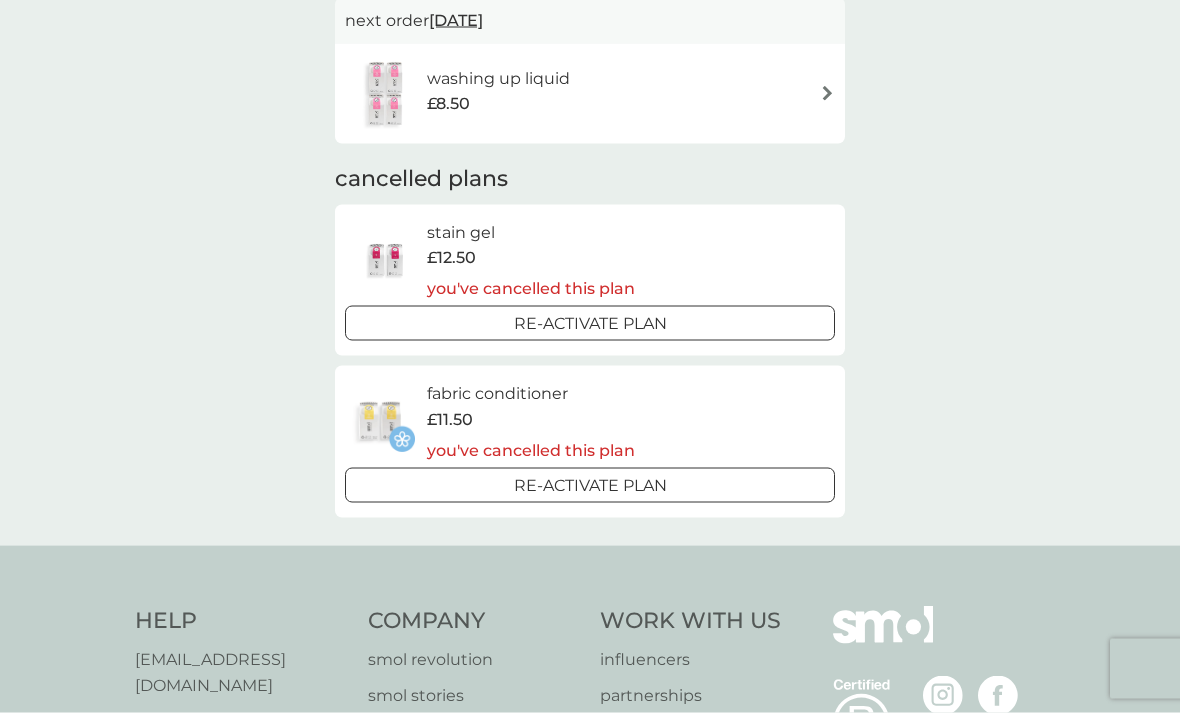 scroll, scrollTop: 1220, scrollLeft: 0, axis: vertical 